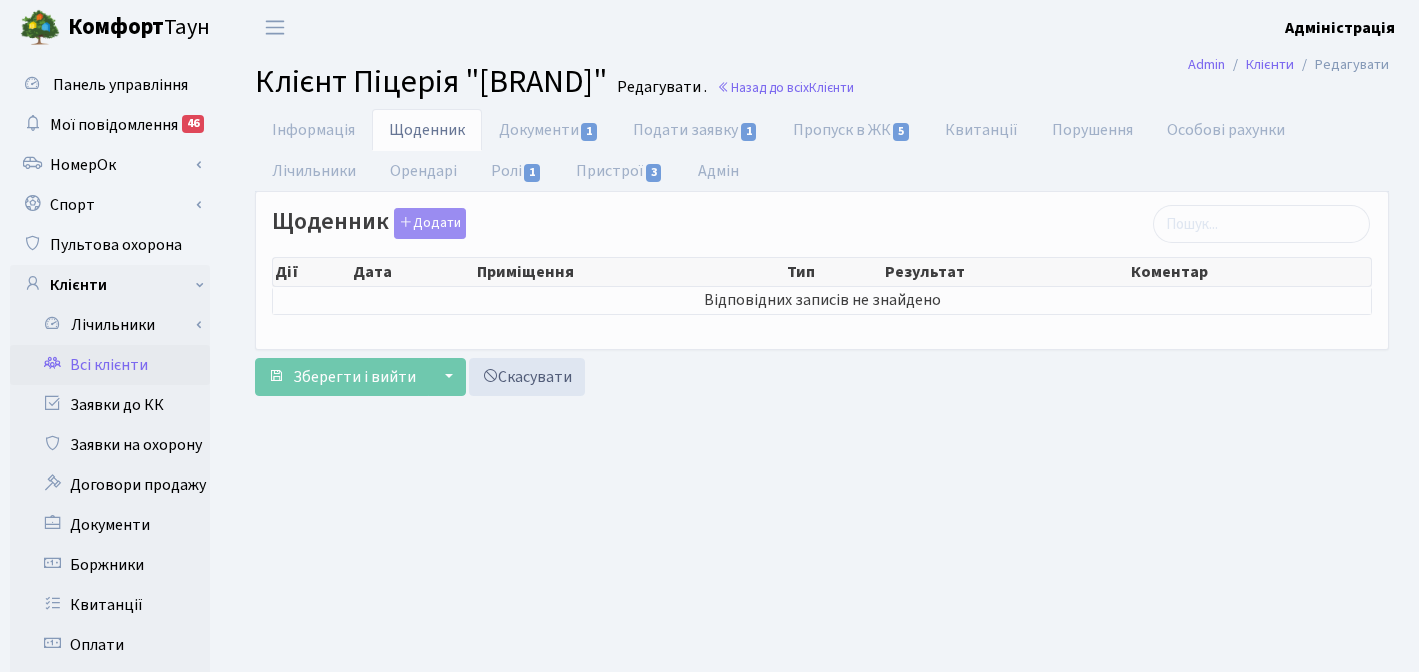 scroll, scrollTop: 0, scrollLeft: 0, axis: both 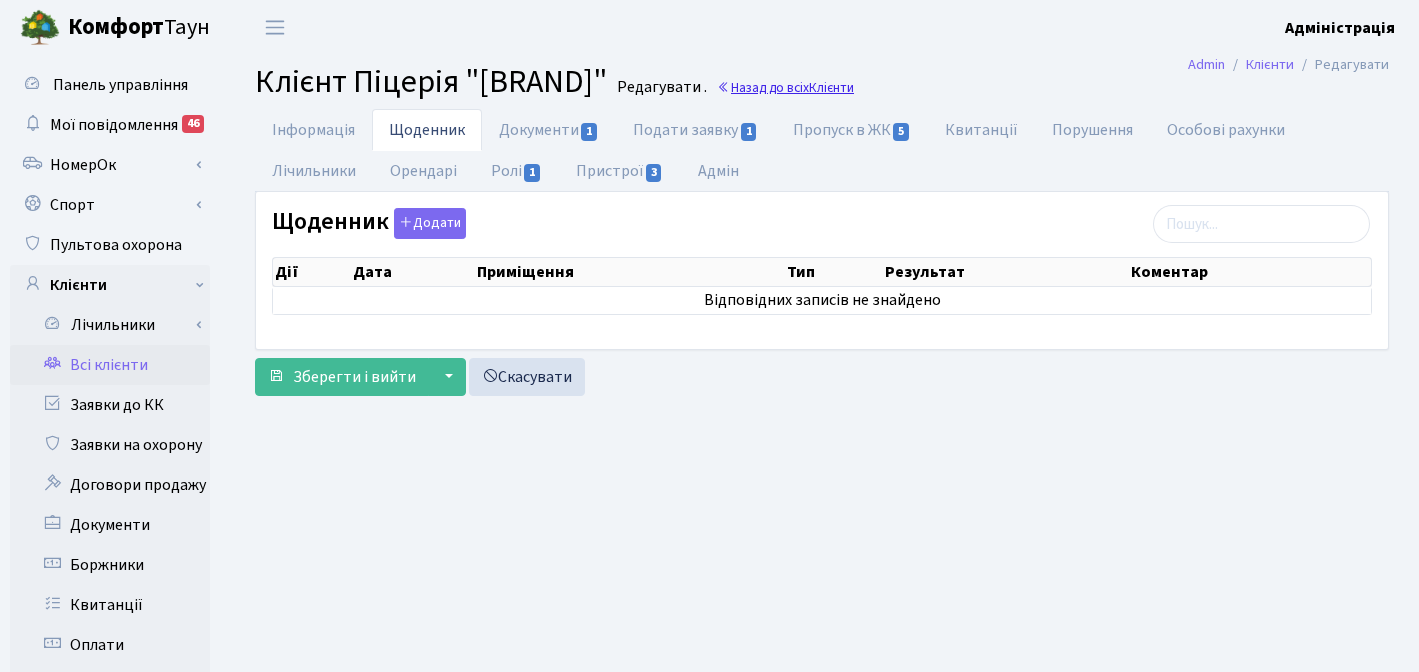 click on "Назад до всіх   Клієнти" at bounding box center [785, 87] 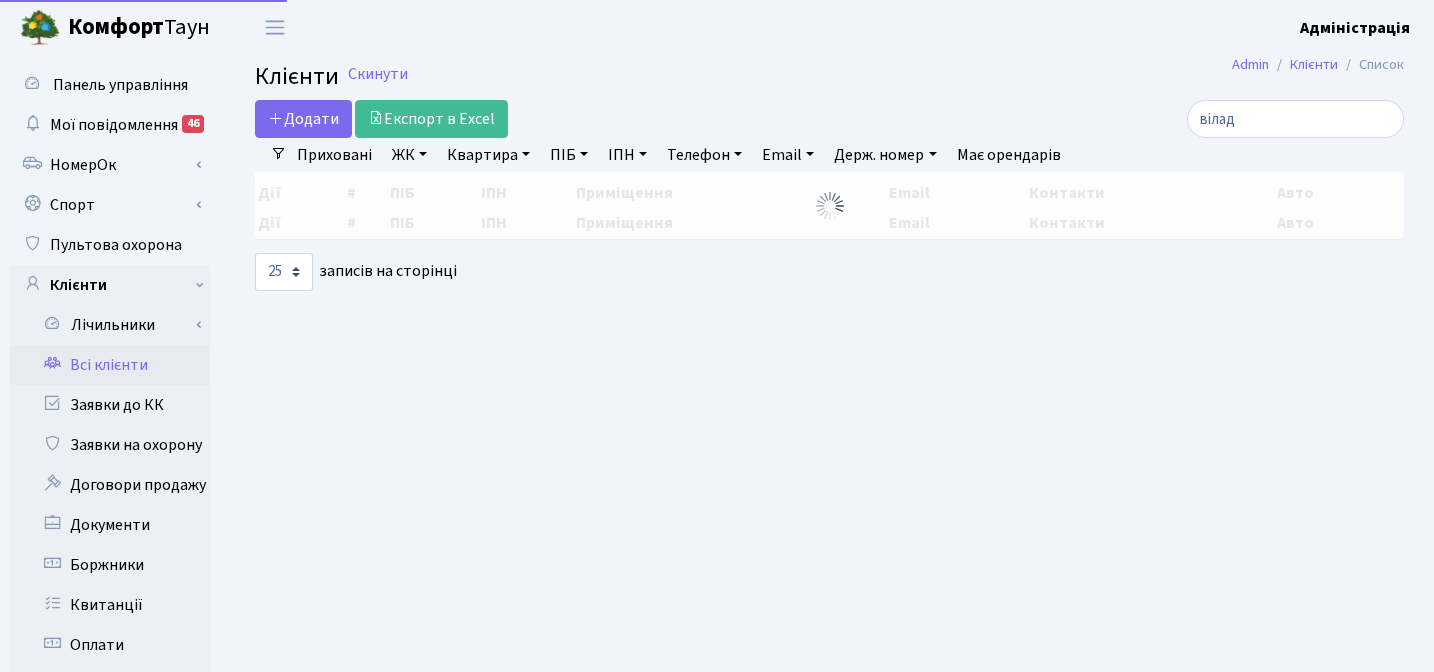 select on "25" 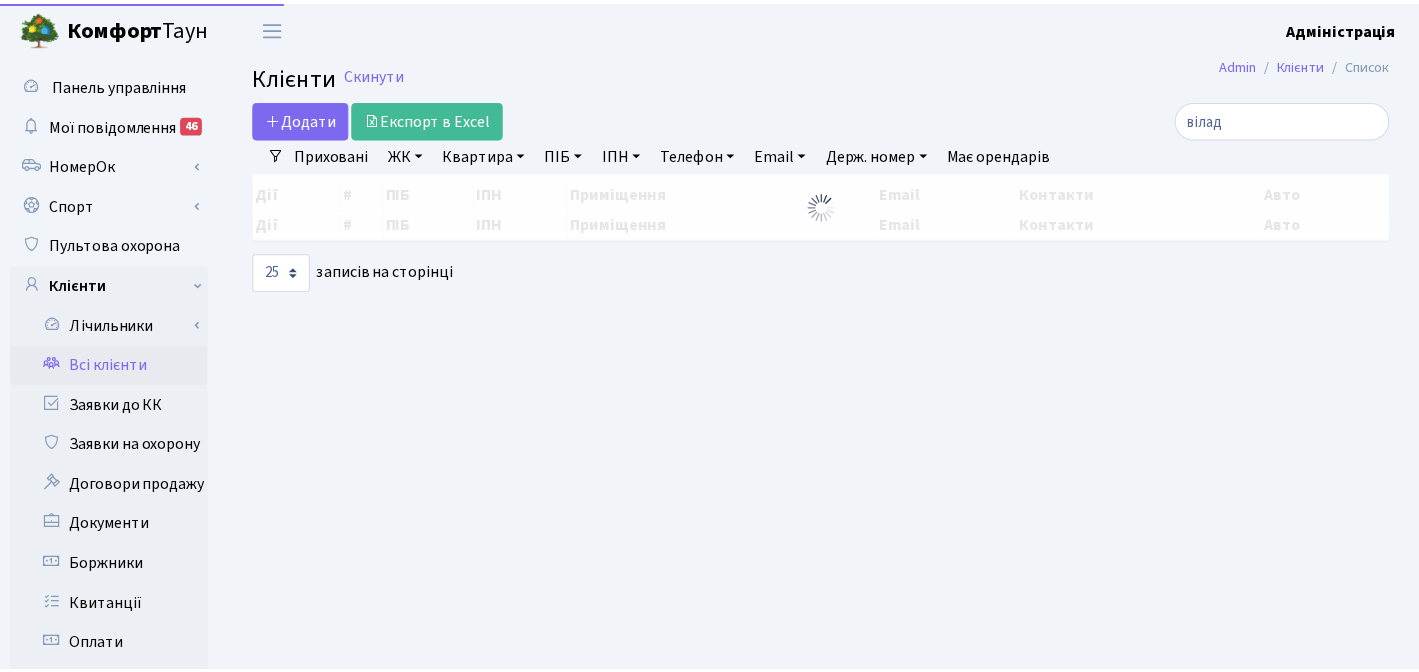 scroll, scrollTop: 0, scrollLeft: 0, axis: both 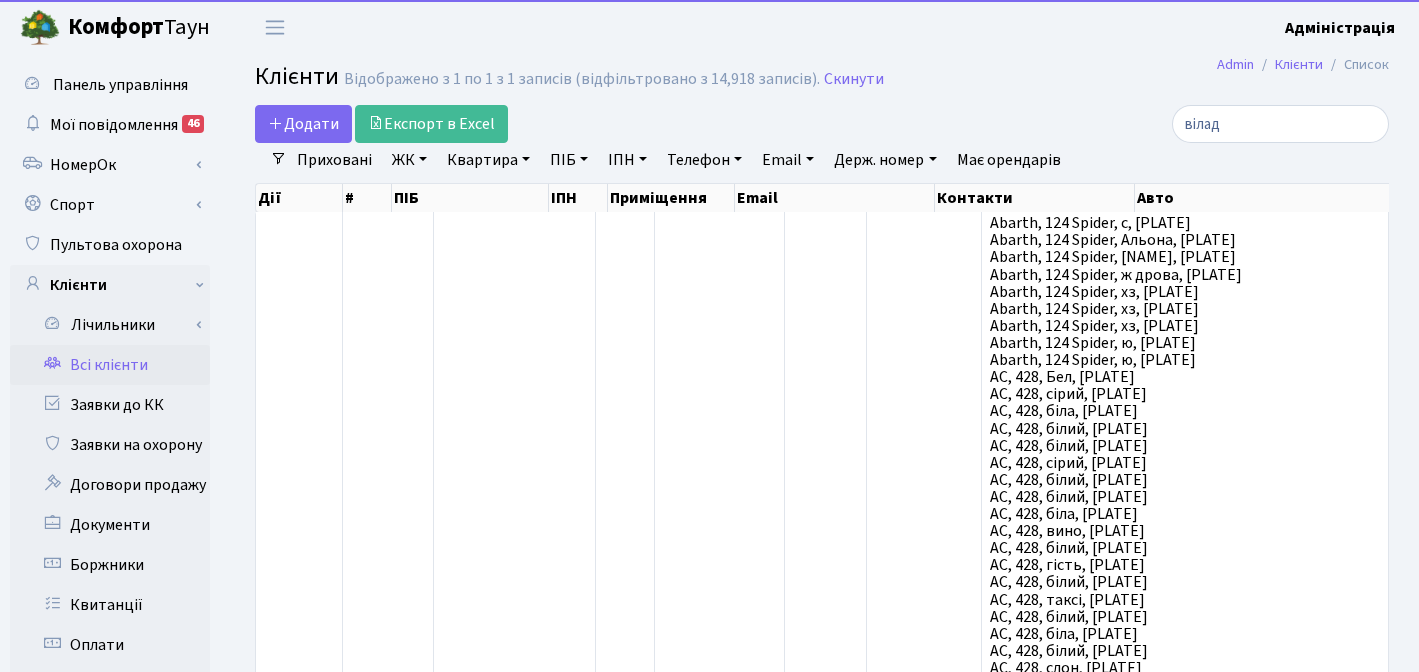 click on "Приховані" at bounding box center (334, 160) 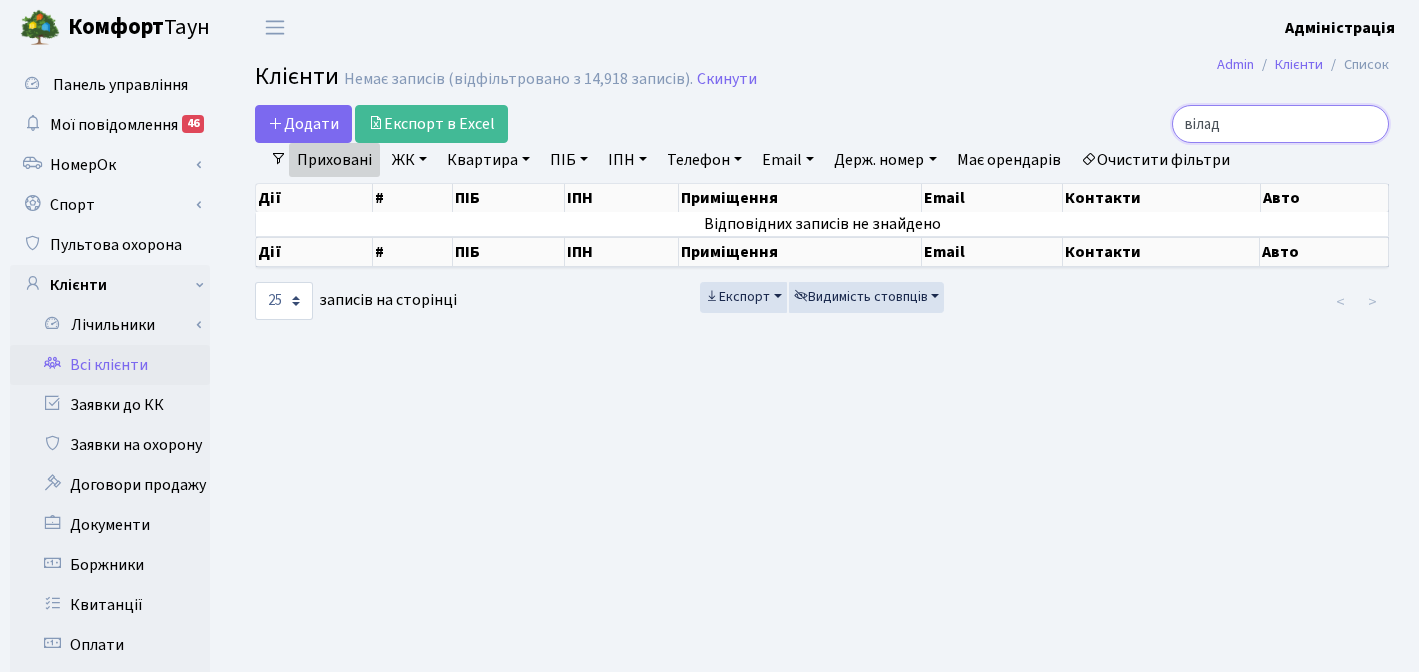 click on "вілад" at bounding box center (1280, 124) 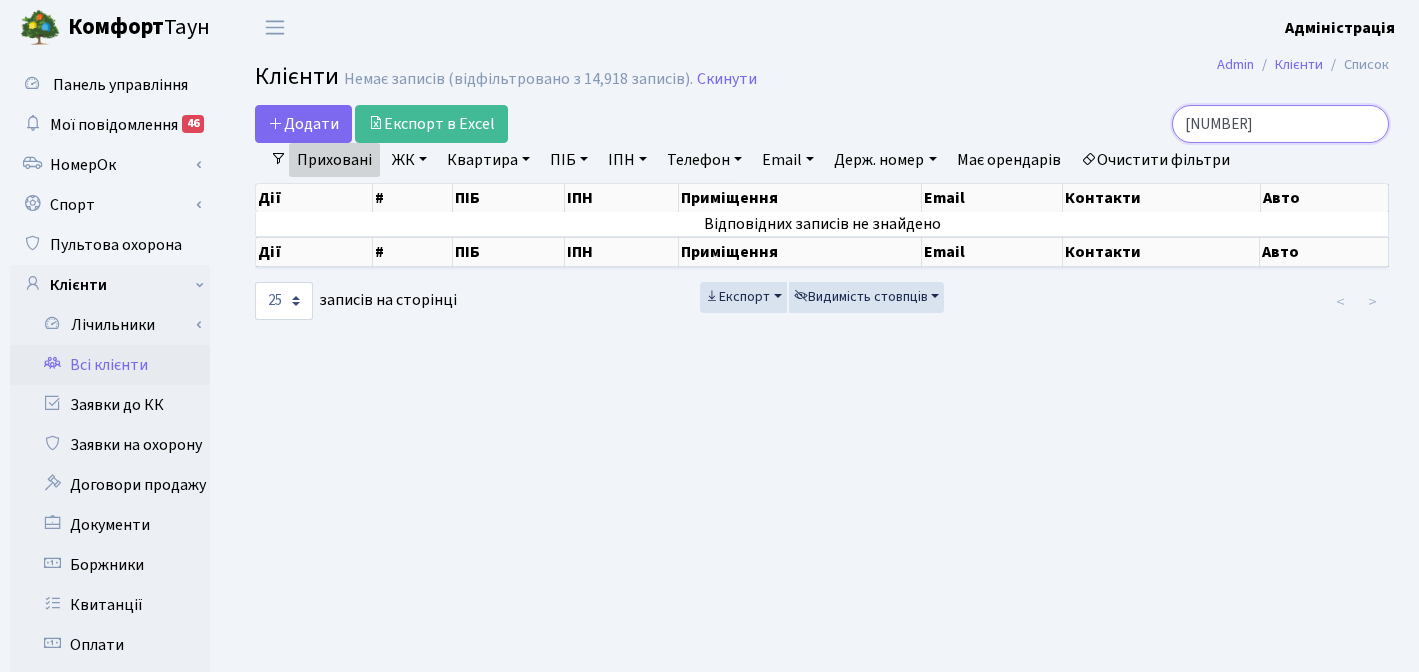 type on "38947337" 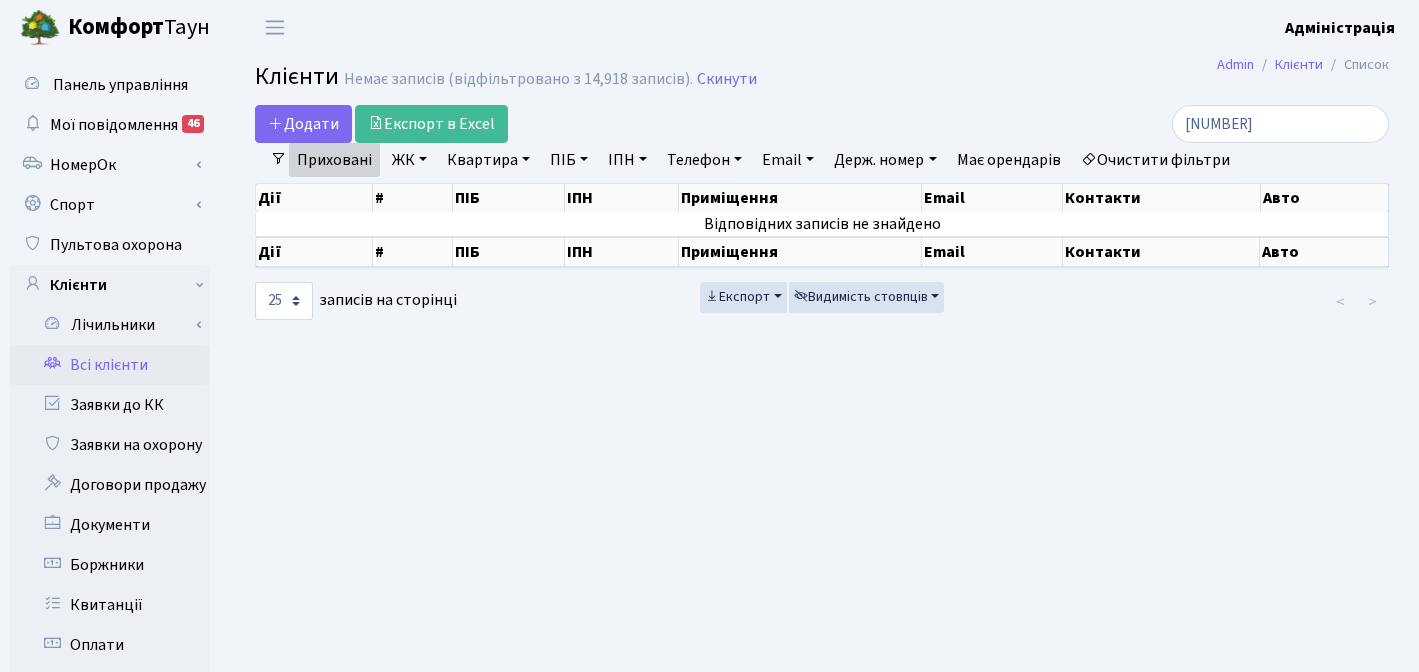click on "Приховані" at bounding box center (334, 160) 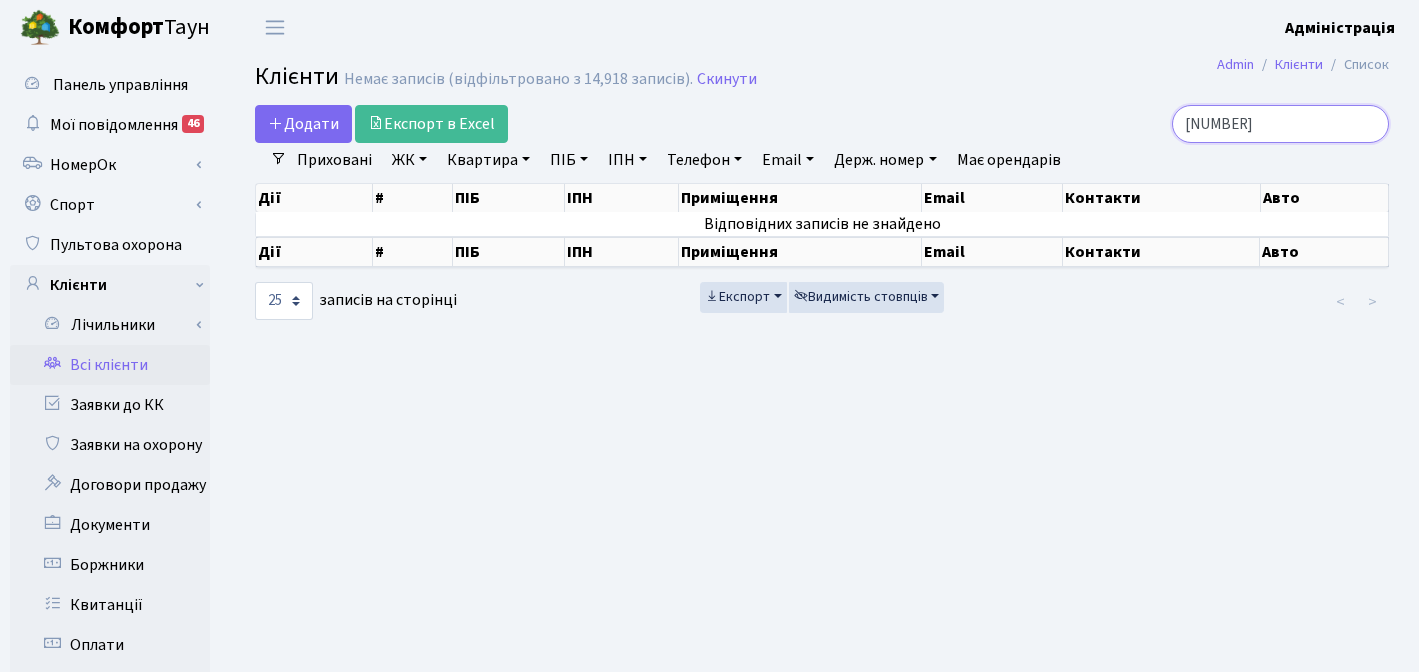 drag, startPoint x: 1302, startPoint y: 124, endPoint x: 1224, endPoint y: 123, distance: 78.00641 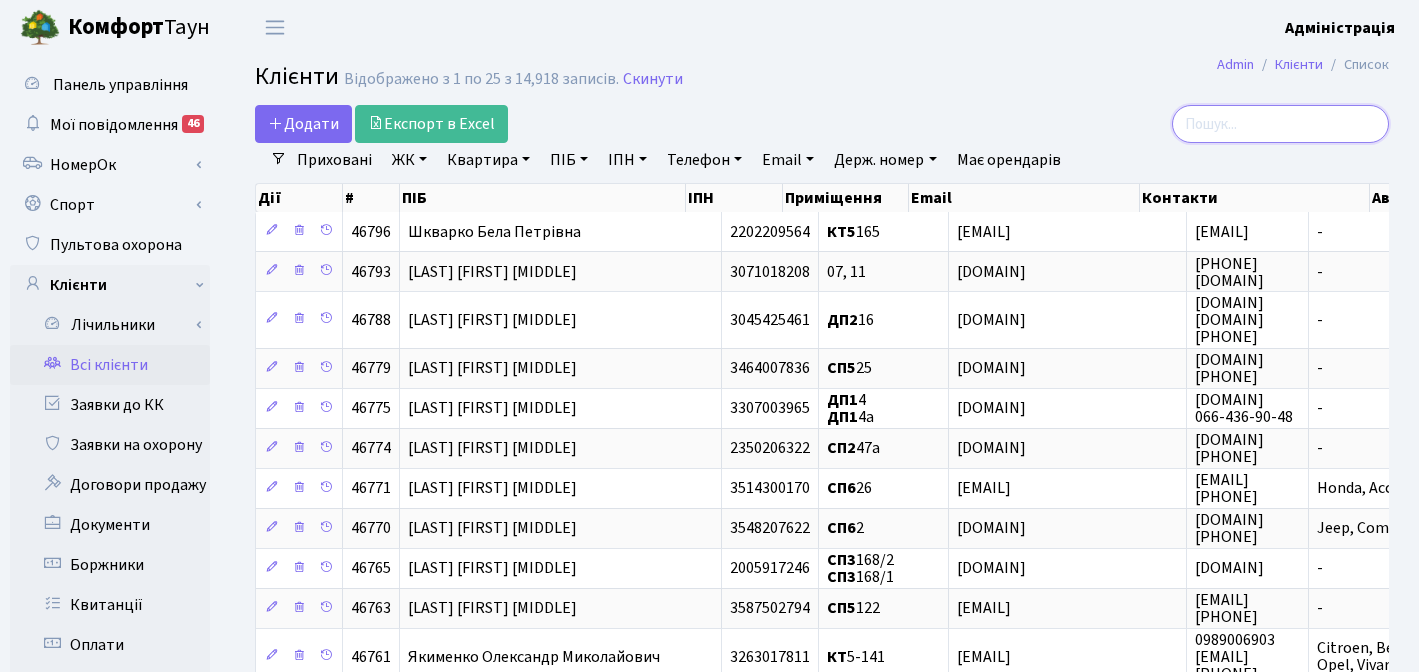 type 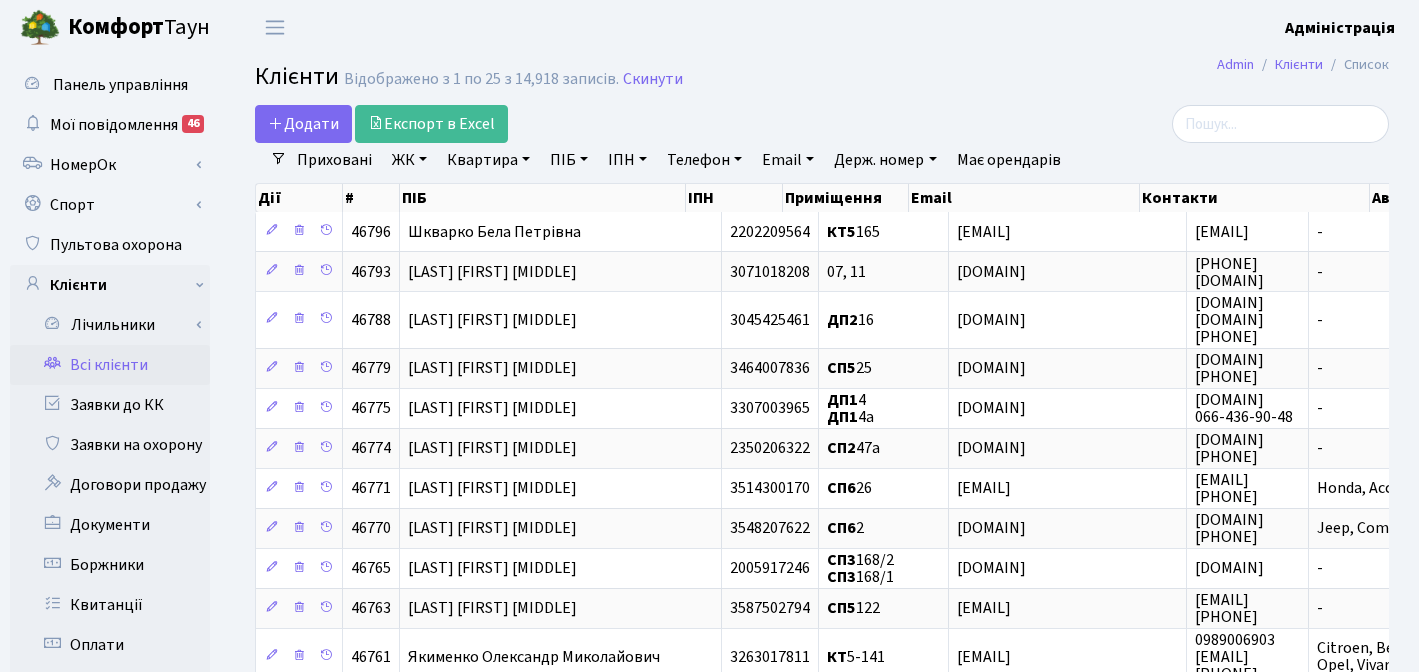 click on "ІПН" at bounding box center (627, 160) 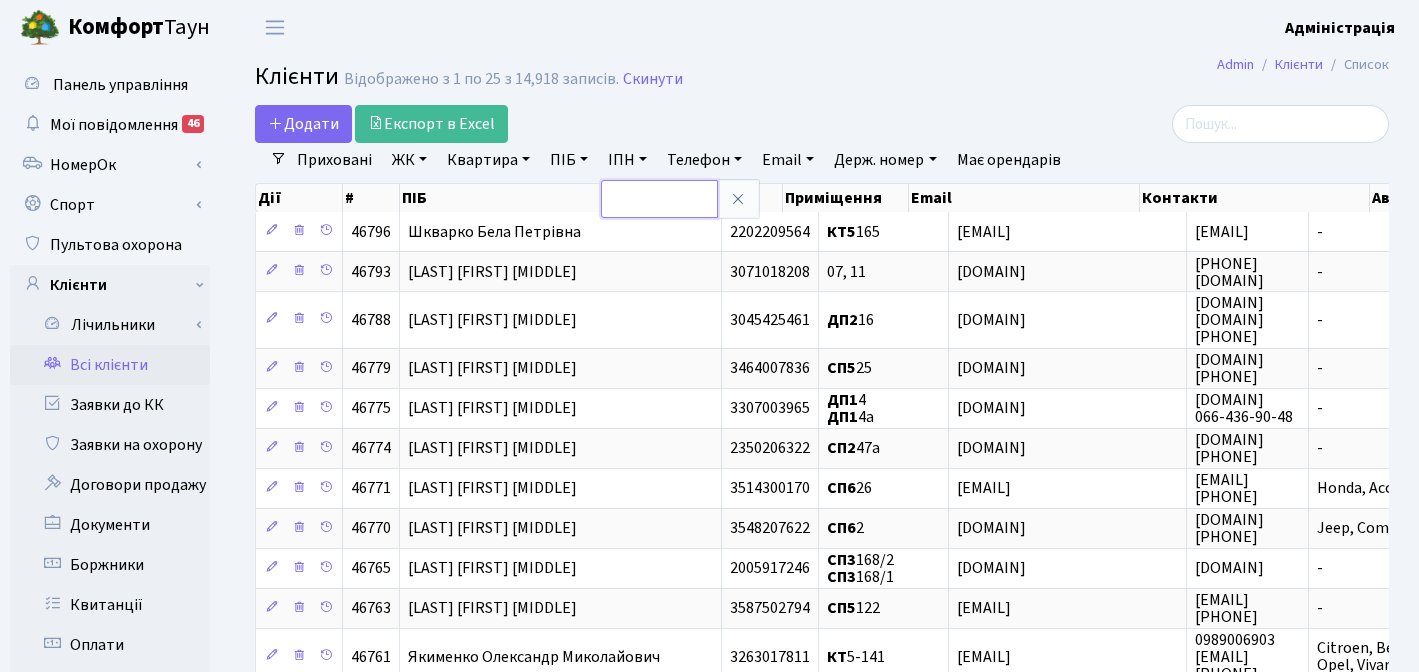 paste on "38947337" 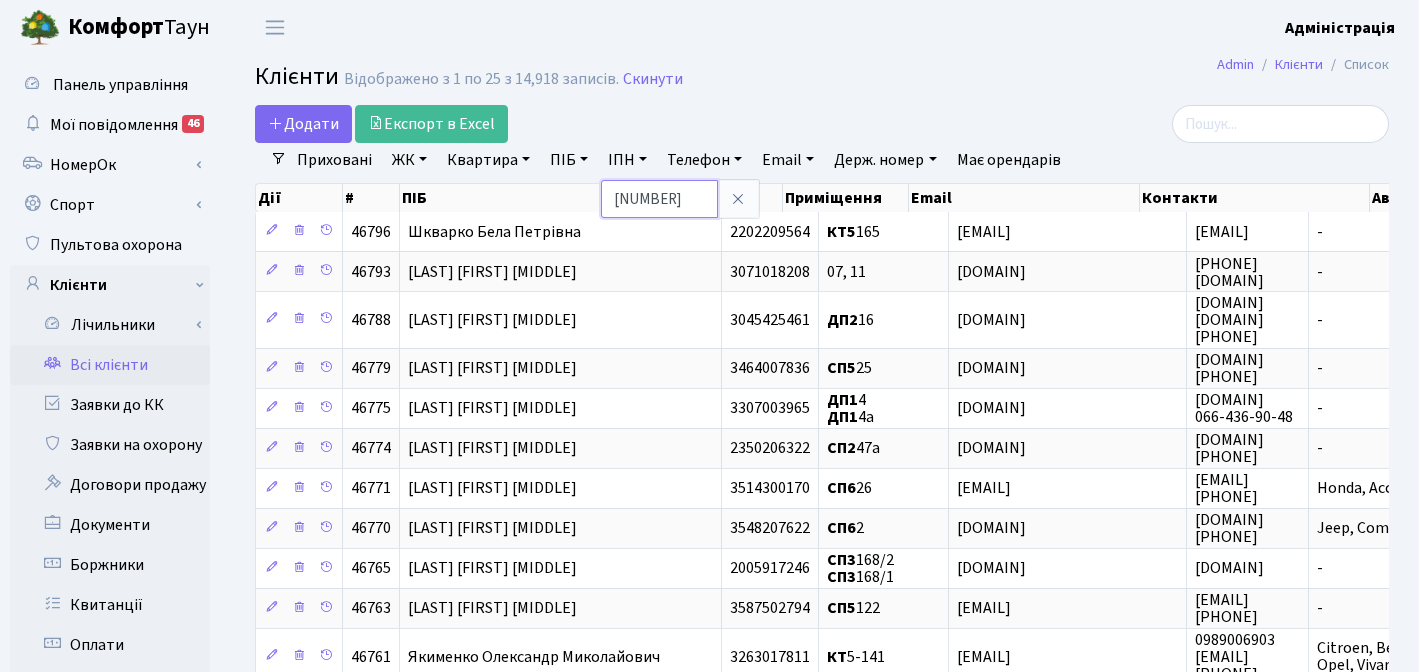 type on "38947337" 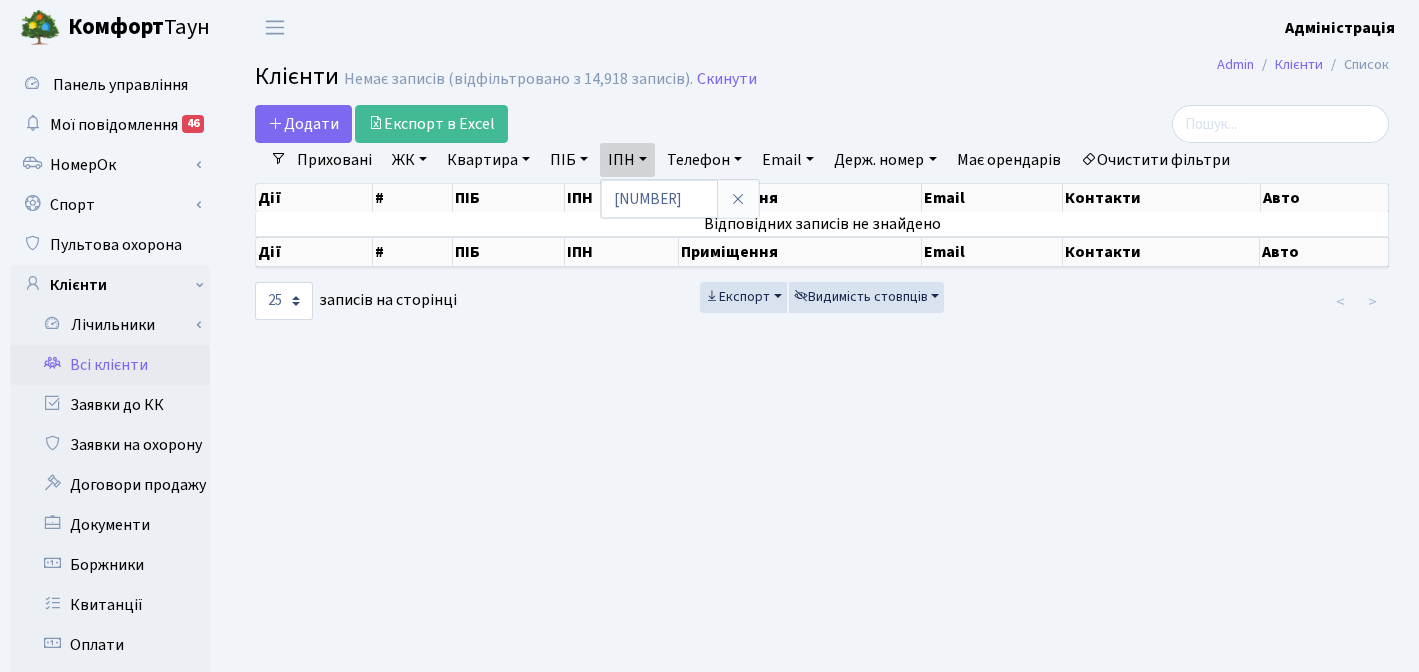 click on "Приховані" at bounding box center (334, 160) 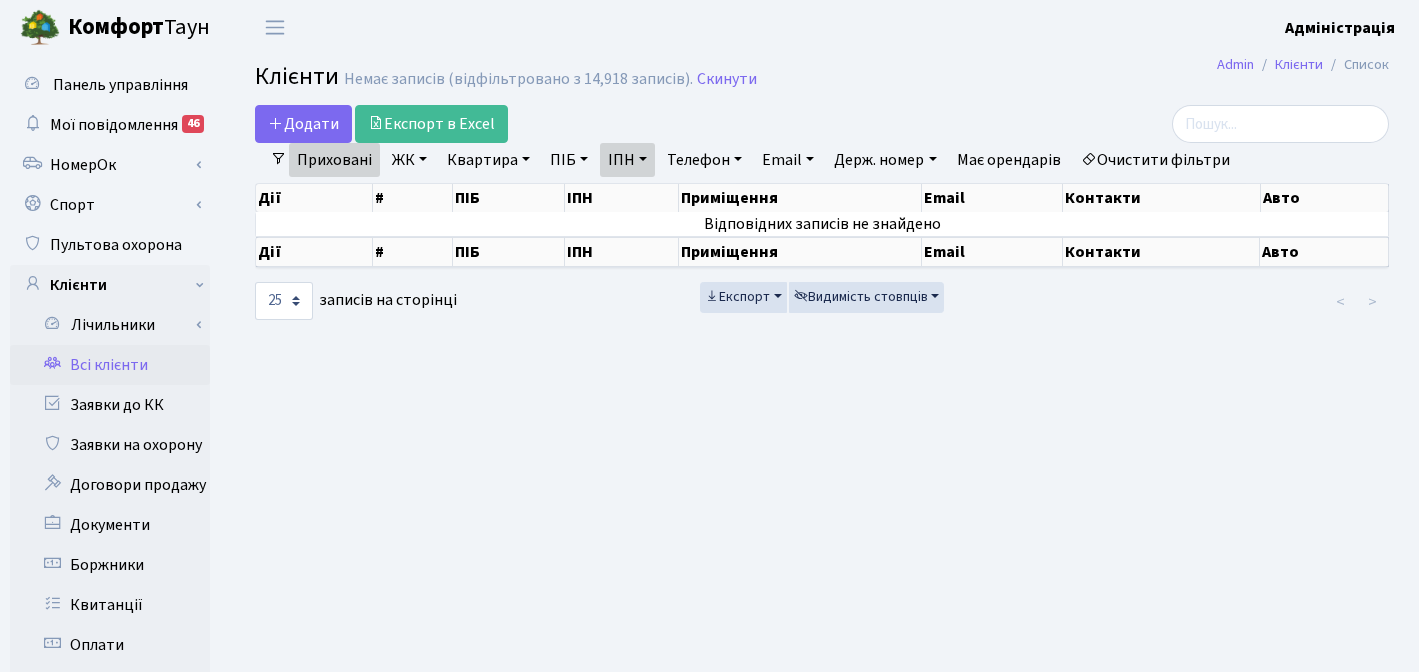 click on "Приховані" at bounding box center [334, 160] 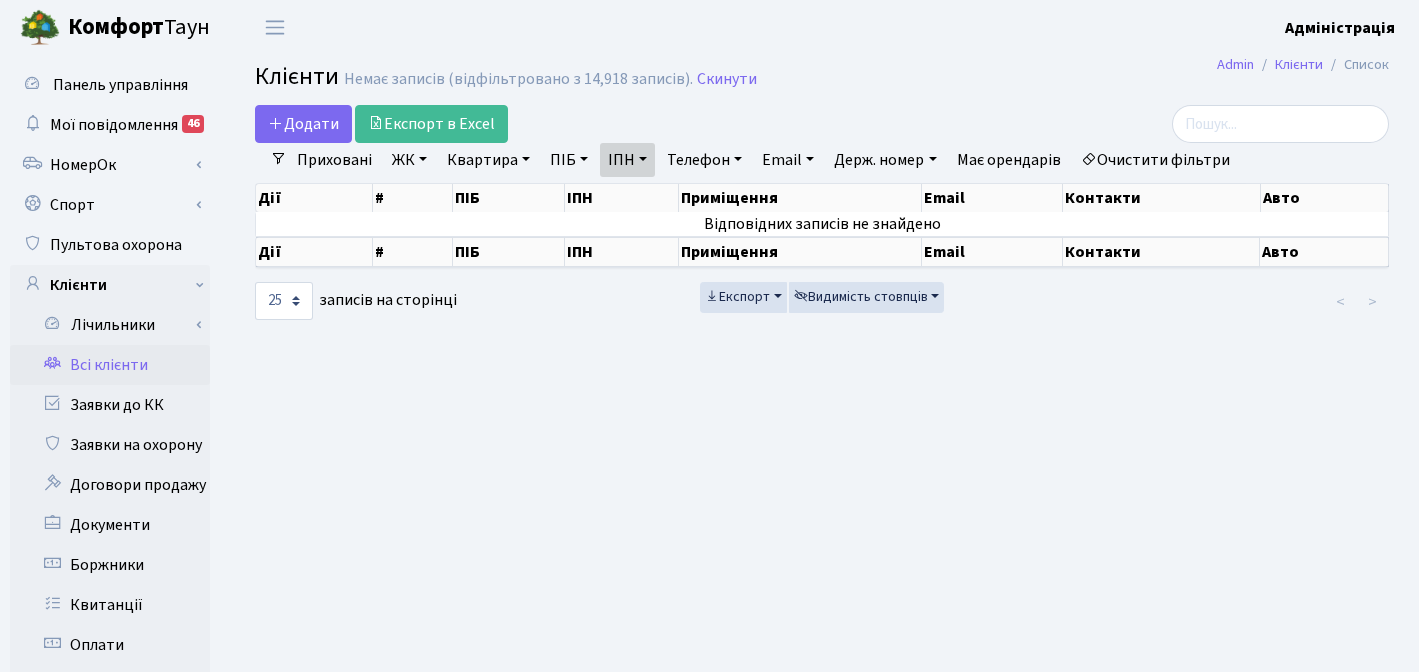 click on "ІПН" at bounding box center (627, 160) 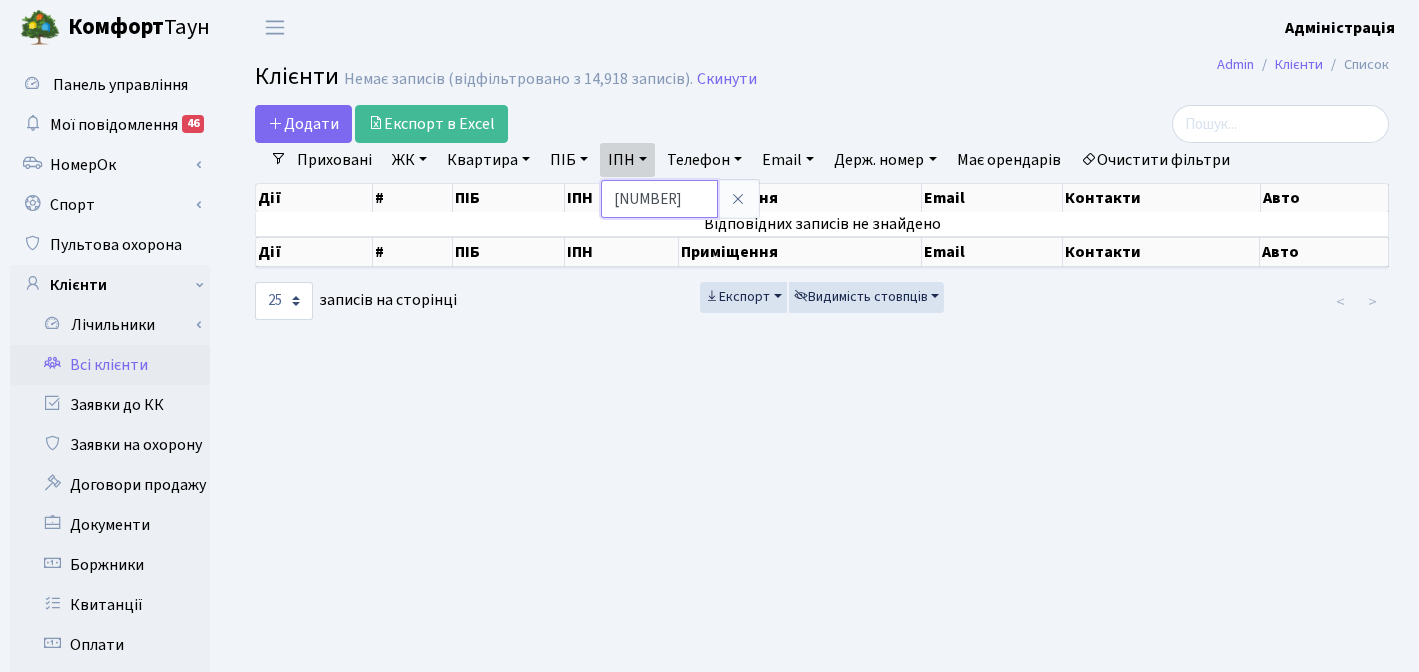 drag, startPoint x: 681, startPoint y: 199, endPoint x: 612, endPoint y: 199, distance: 69 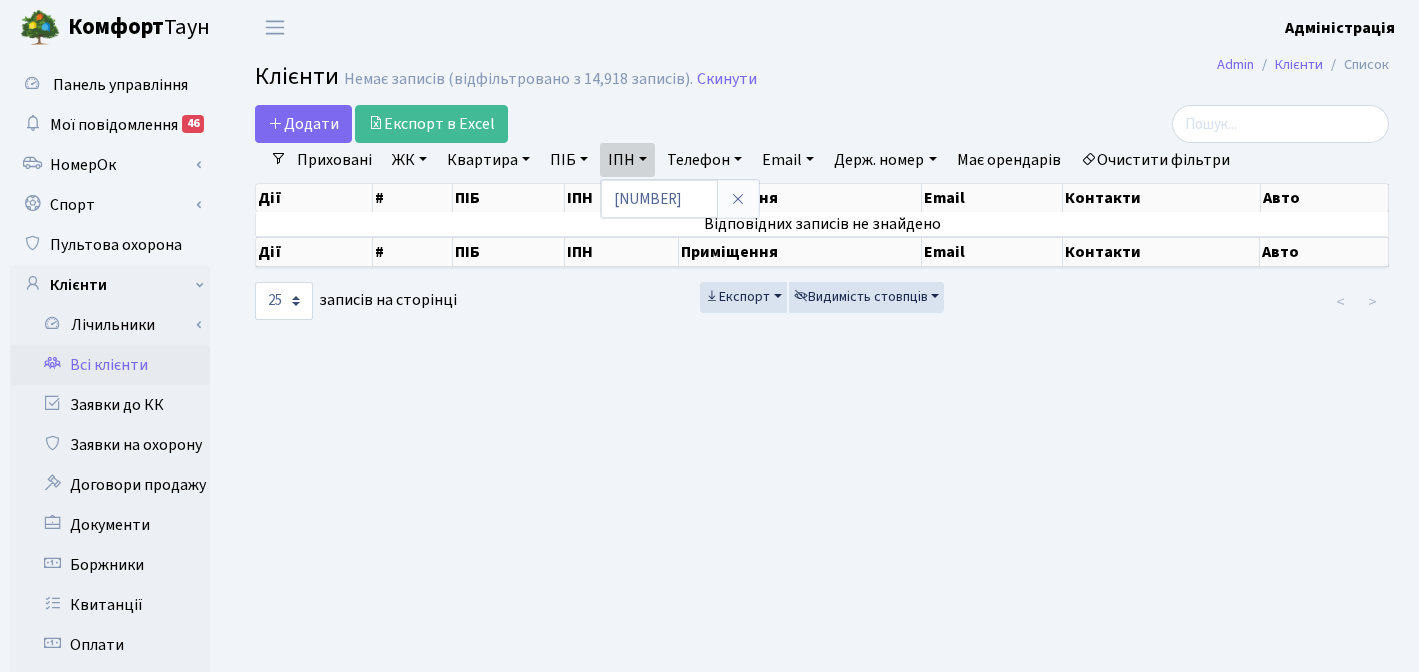 click on "Admin
Клієнти
Список
Клієнти
Немає записів (відфільтровано з 14,918 записів). Скинути
Додати
Експорт в Excel
Фільтри
Приховані
ЖК
ТХ, вул. Ділова, 1/2
КТ, вул. Регенераторна, 4" at bounding box center (822, 625) 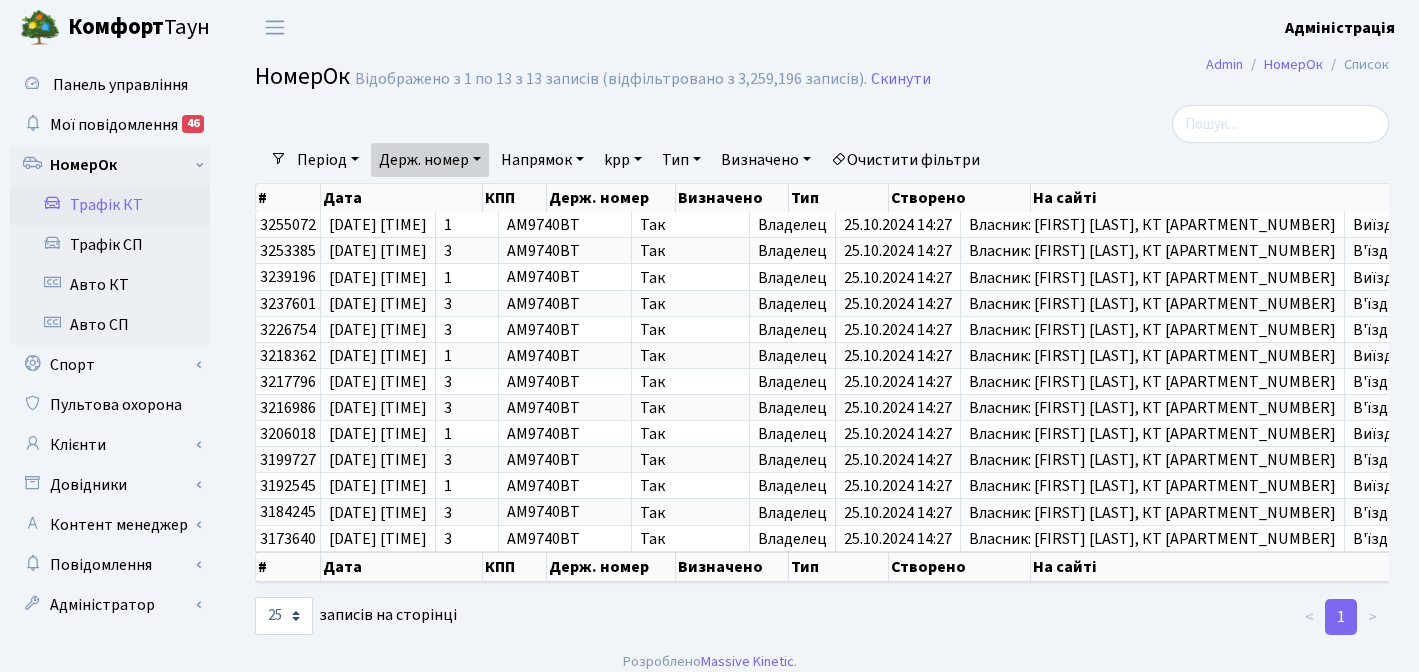 select on "25" 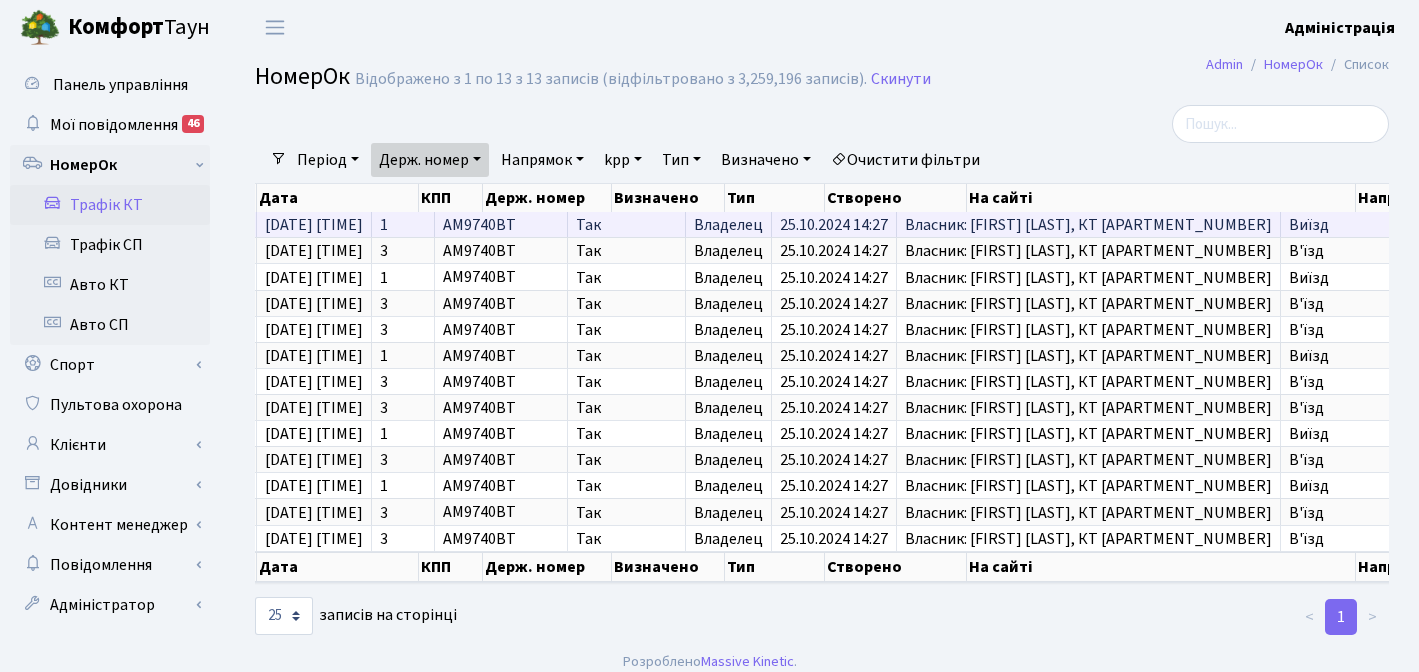 scroll, scrollTop: 0, scrollLeft: 15, axis: horizontal 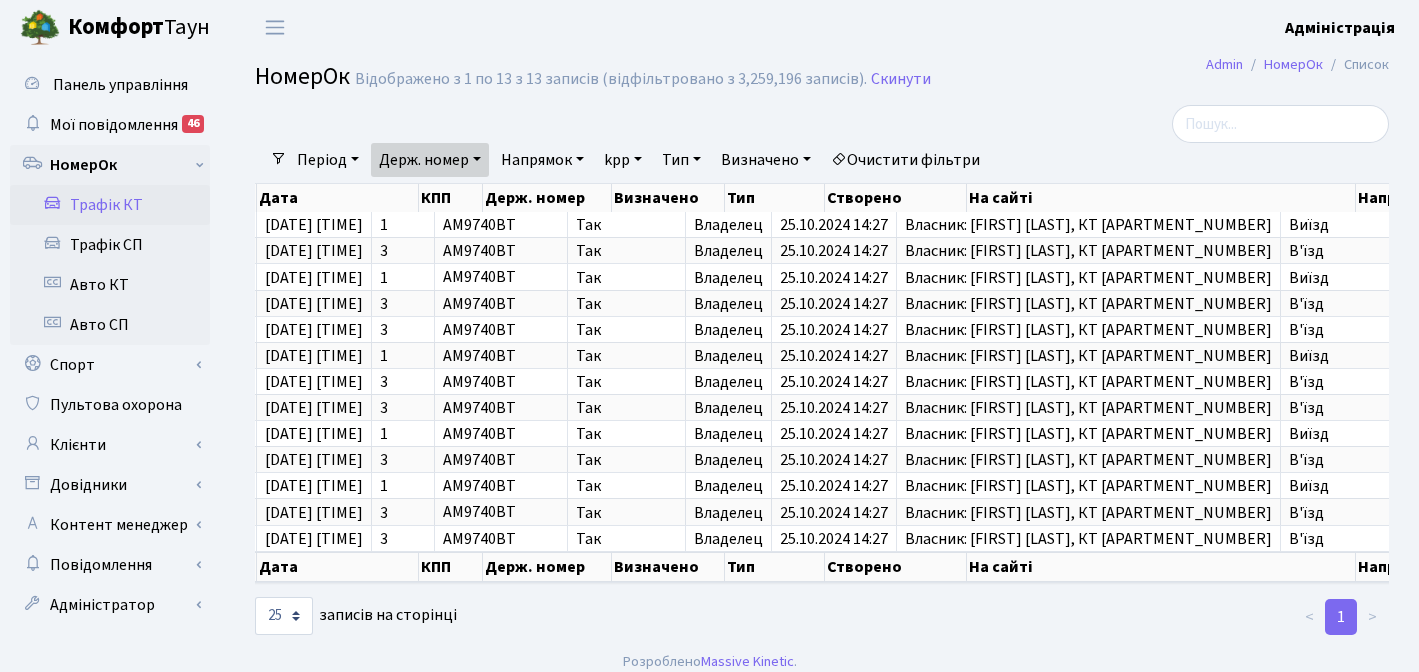 click at bounding box center [628, 124] 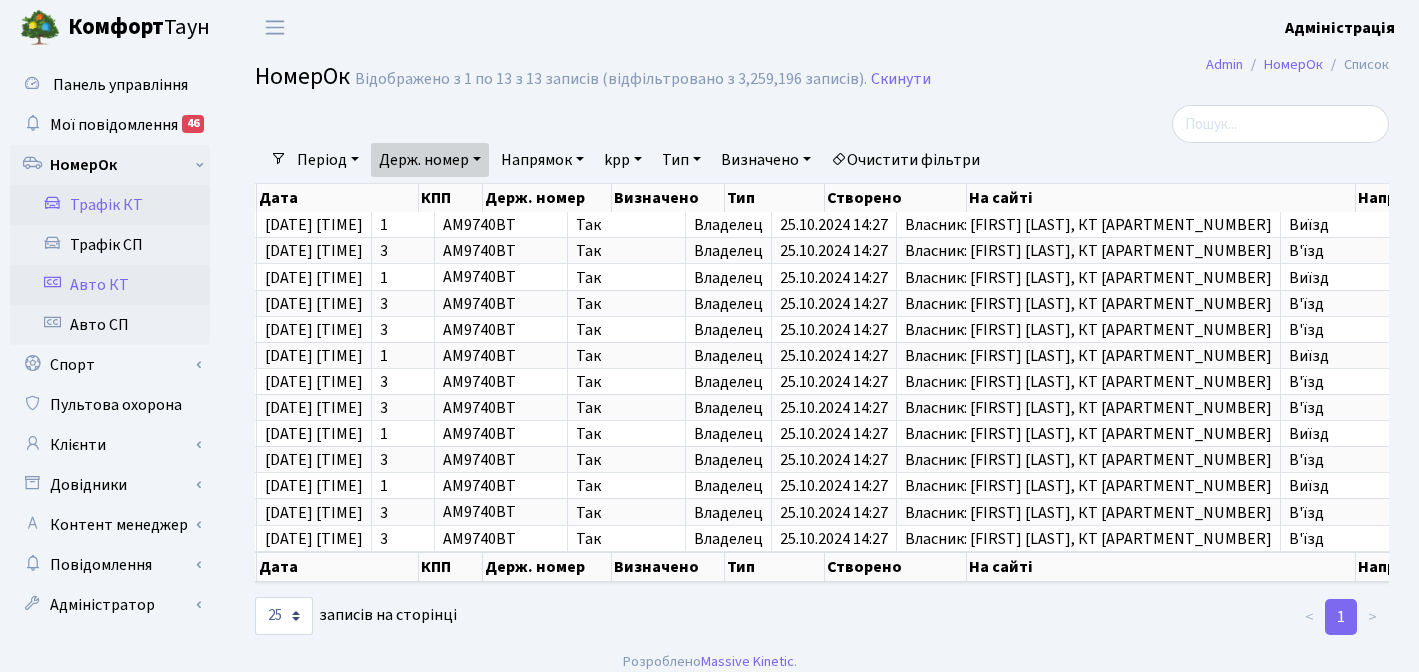 click on "Авто КТ" at bounding box center [110, 285] 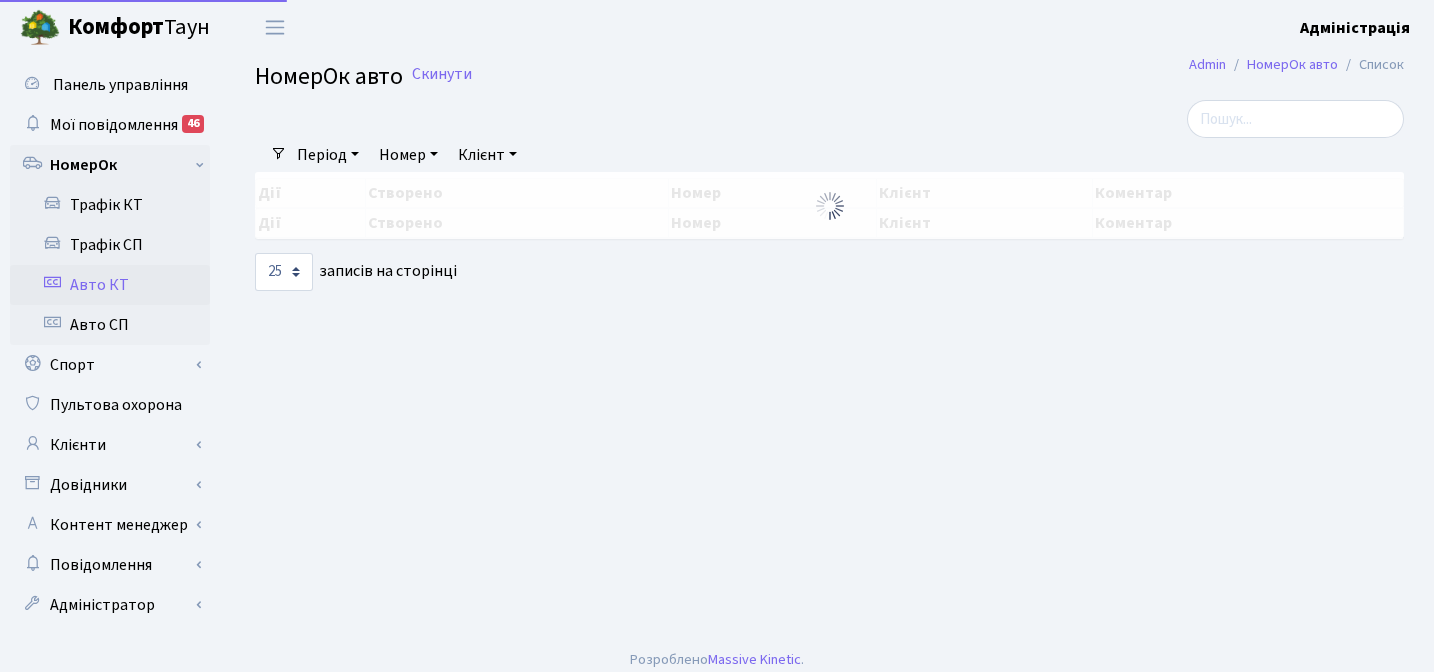 select on "25" 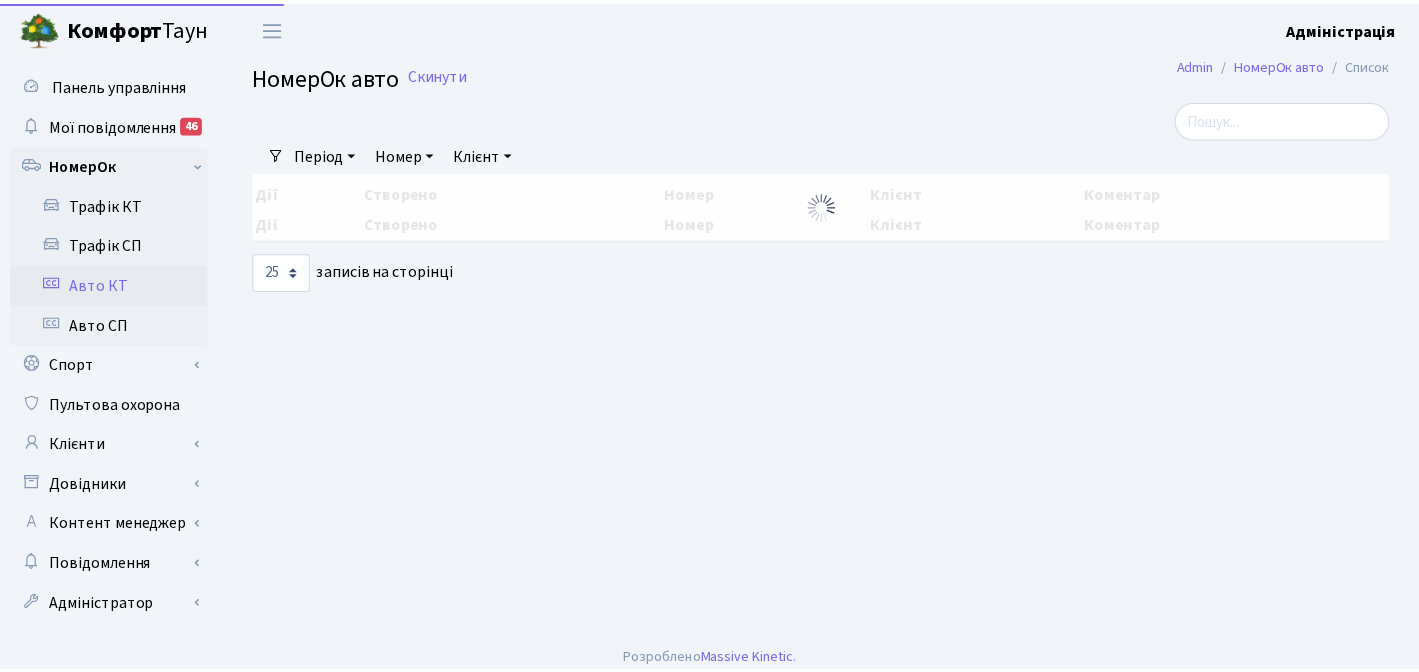 scroll, scrollTop: 0, scrollLeft: 0, axis: both 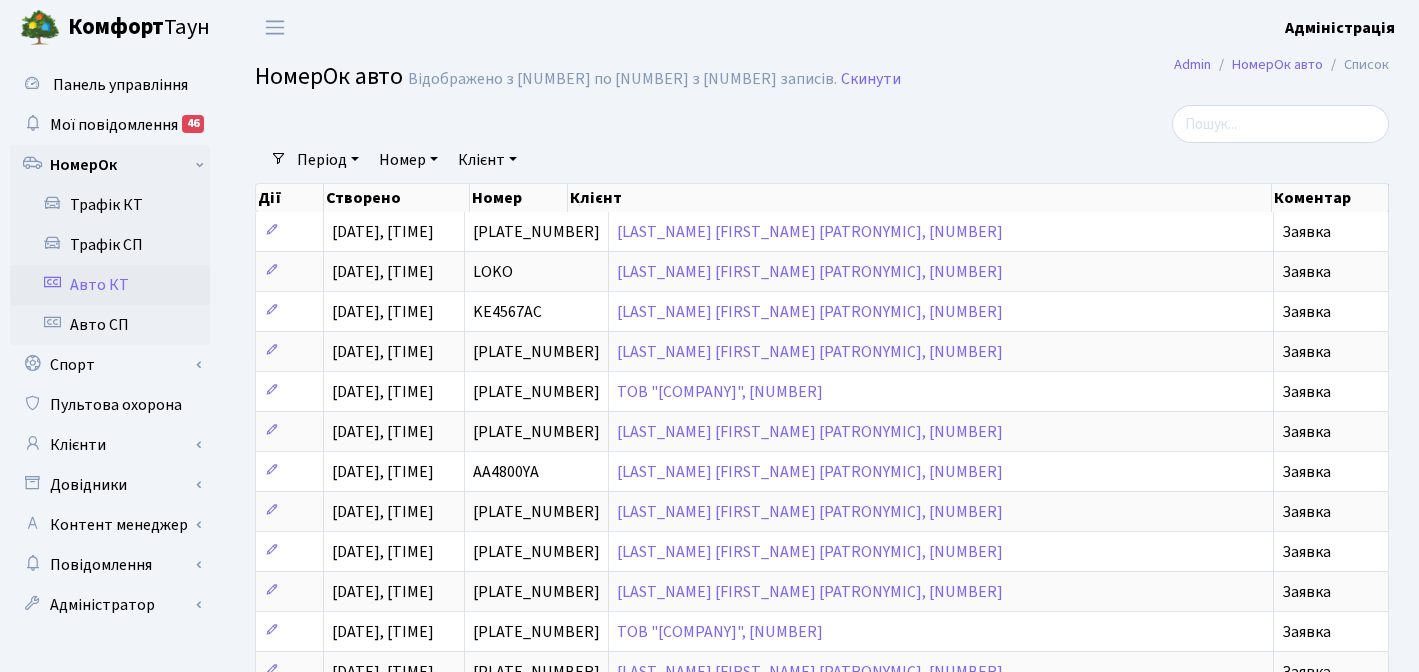 click on "Номер" at bounding box center [408, 160] 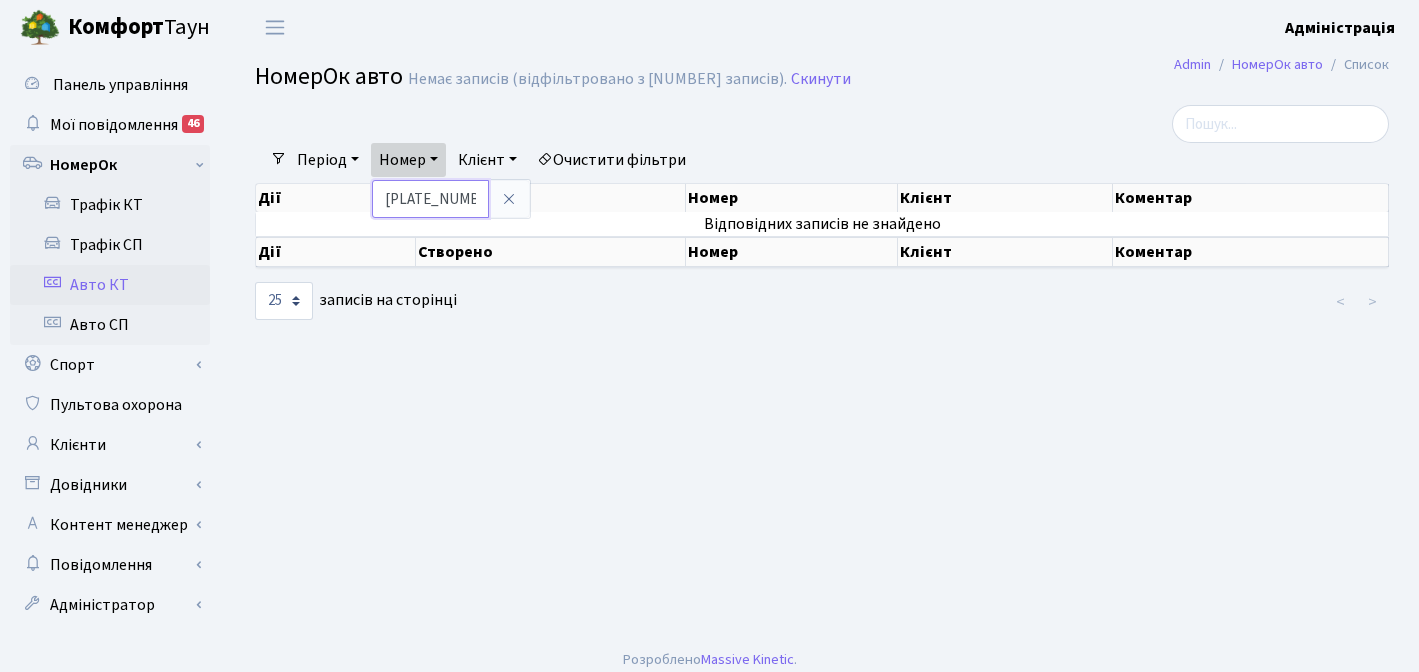 drag, startPoint x: 460, startPoint y: 201, endPoint x: 380, endPoint y: 201, distance: 80 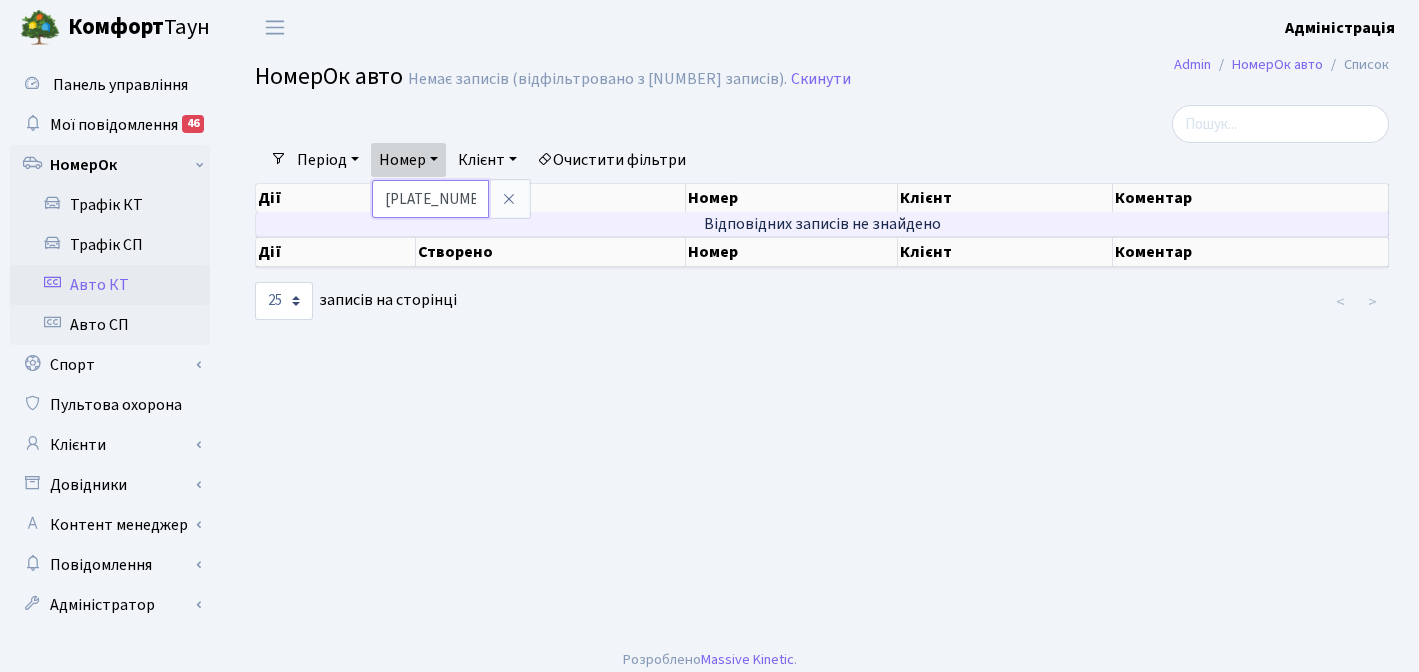 type on "AM9740BT" 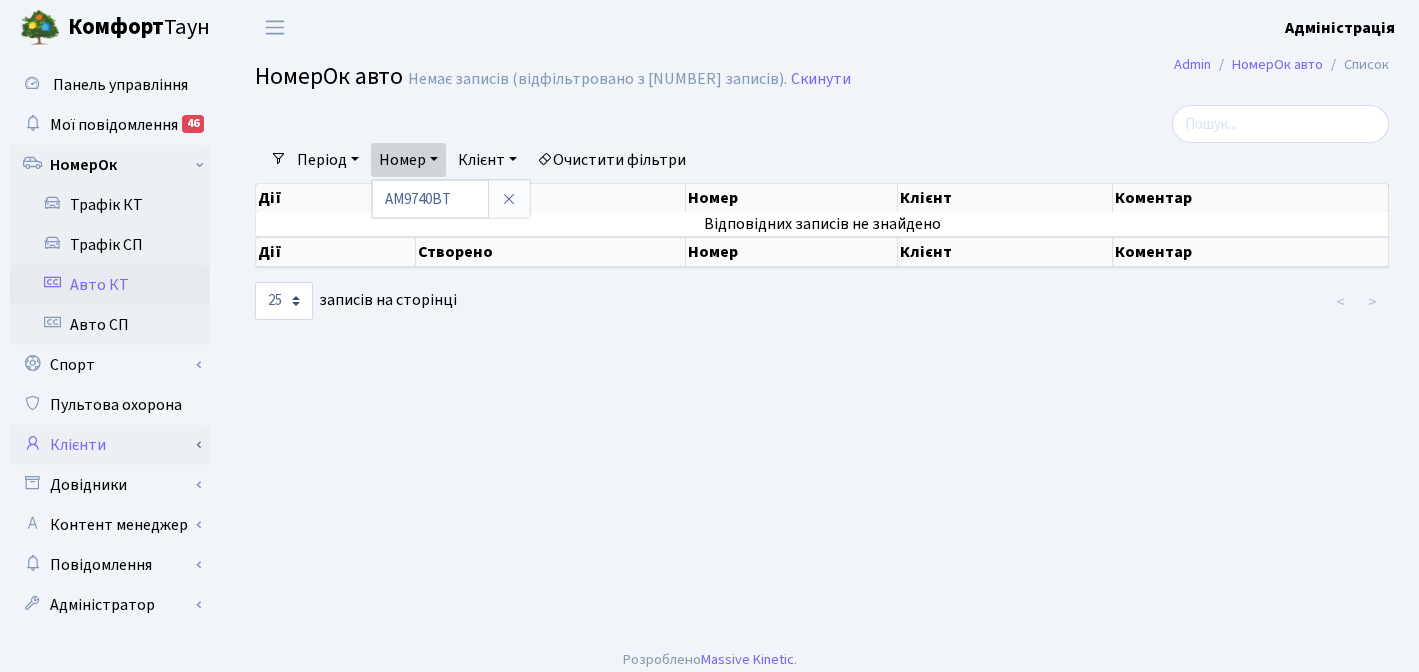 click on "Клієнти" at bounding box center [110, 445] 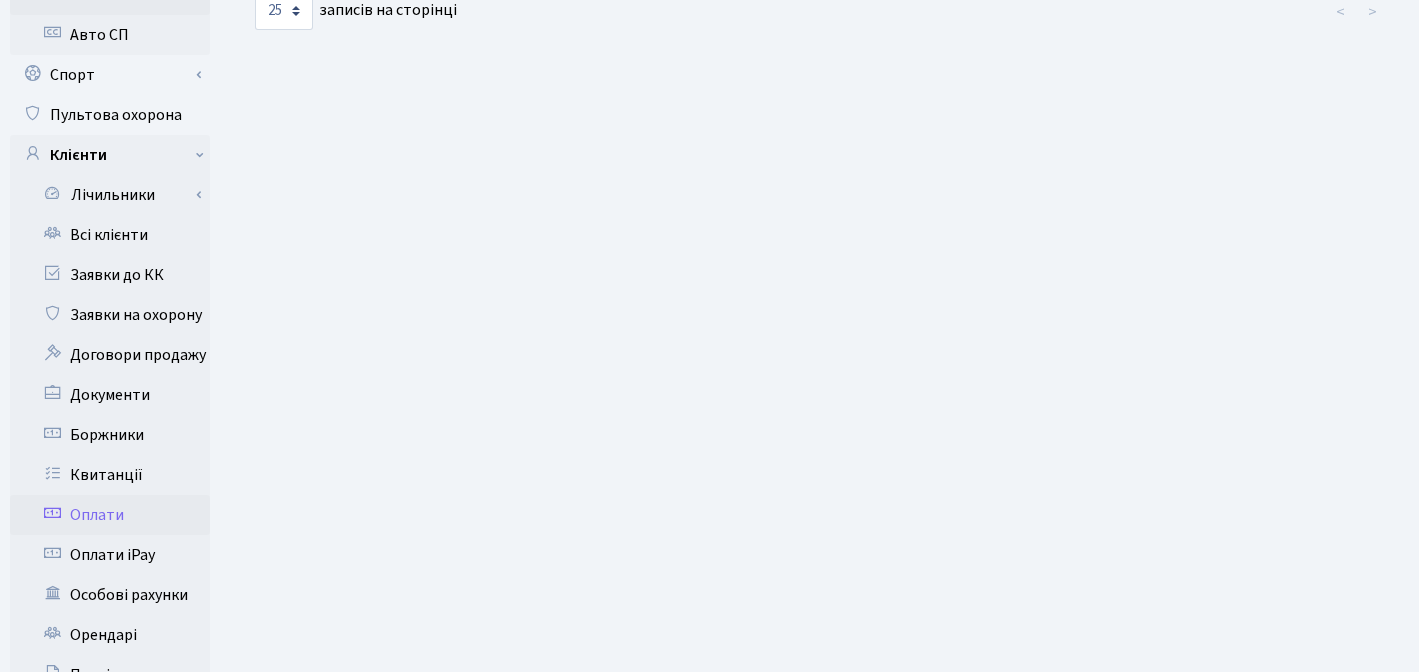 scroll, scrollTop: 292, scrollLeft: 0, axis: vertical 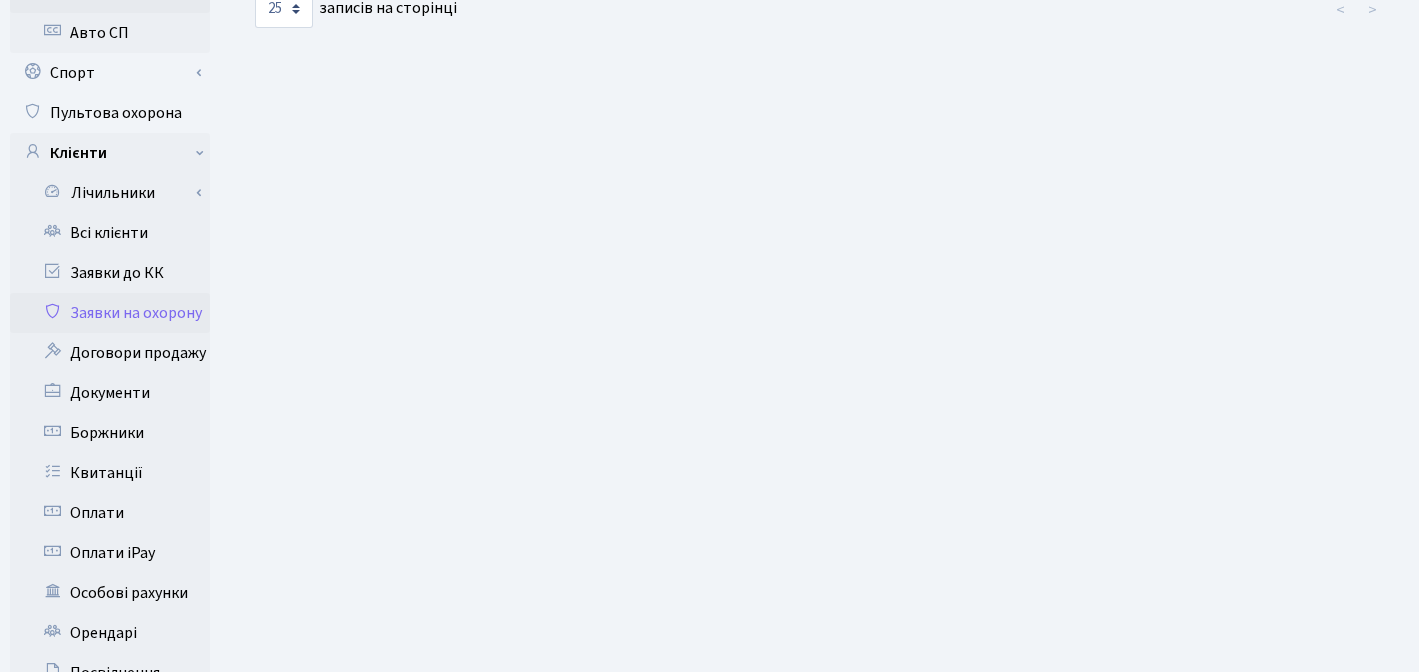 click on "Заявки на охорону" at bounding box center (110, 313) 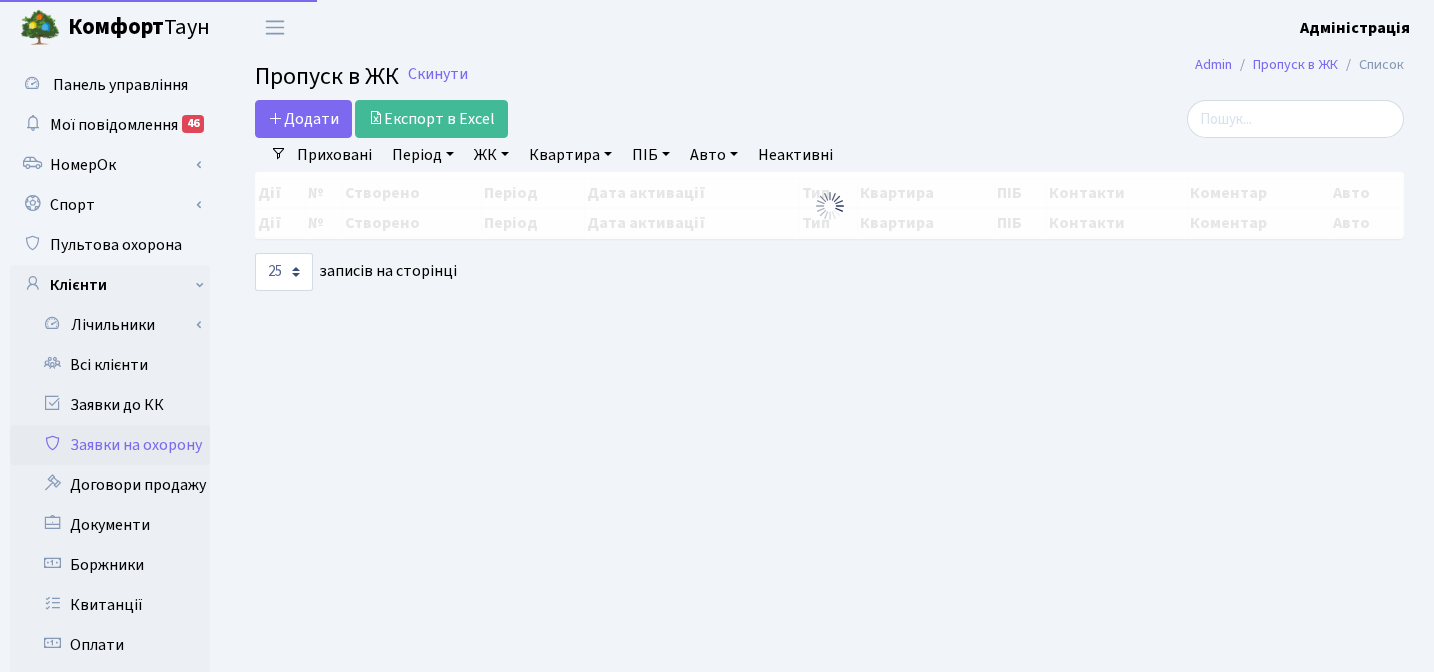 select on "25" 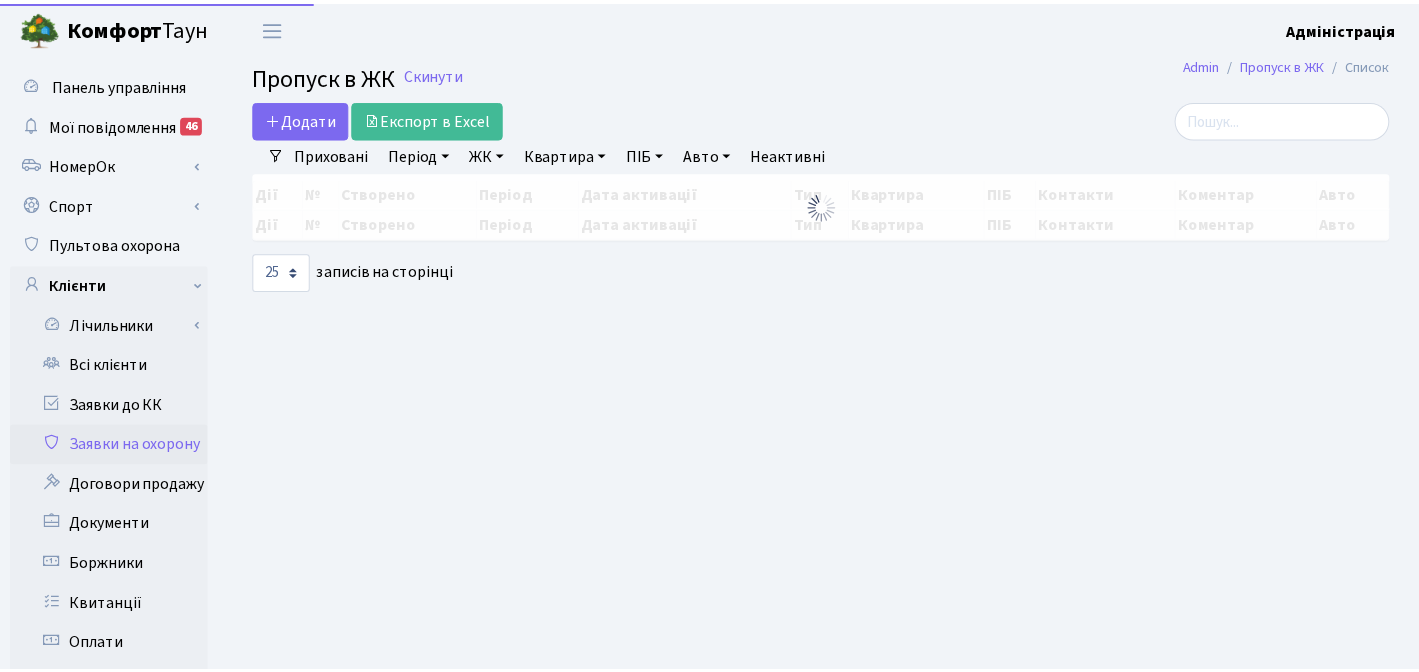 scroll, scrollTop: 0, scrollLeft: 0, axis: both 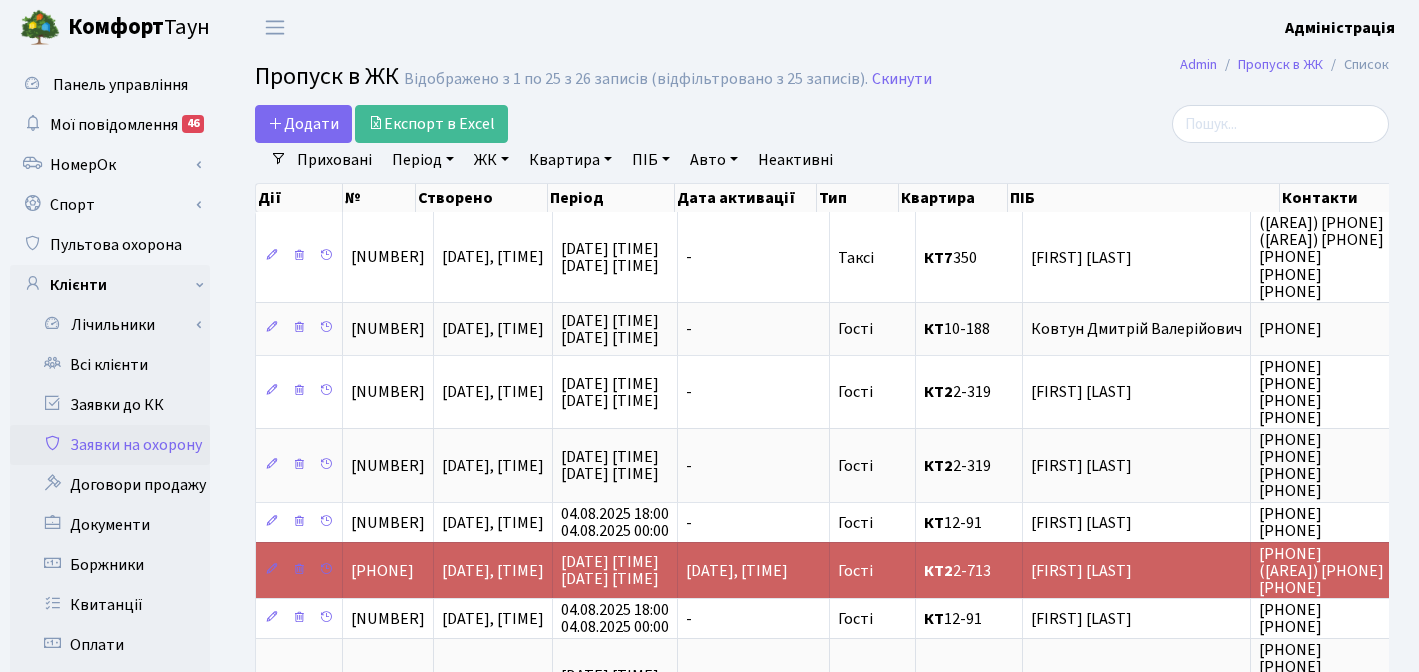 click on "Авто" at bounding box center (714, 160) 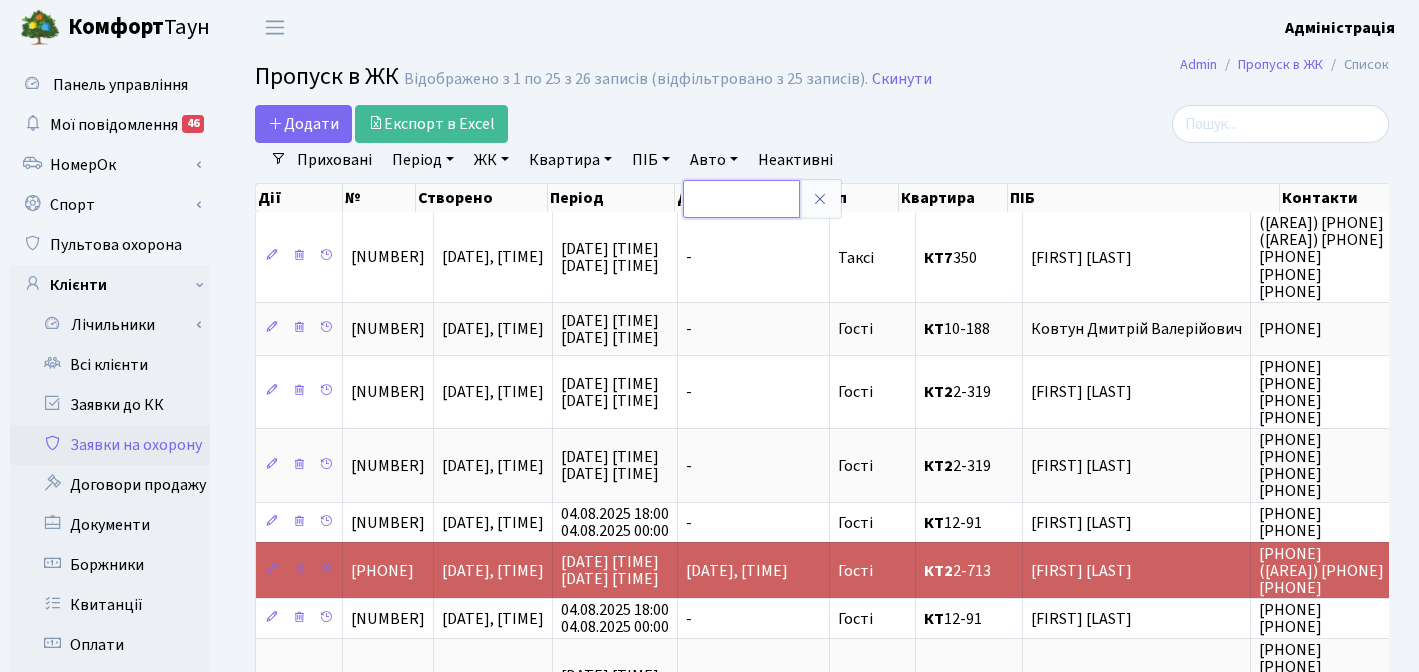 click at bounding box center [741, 199] 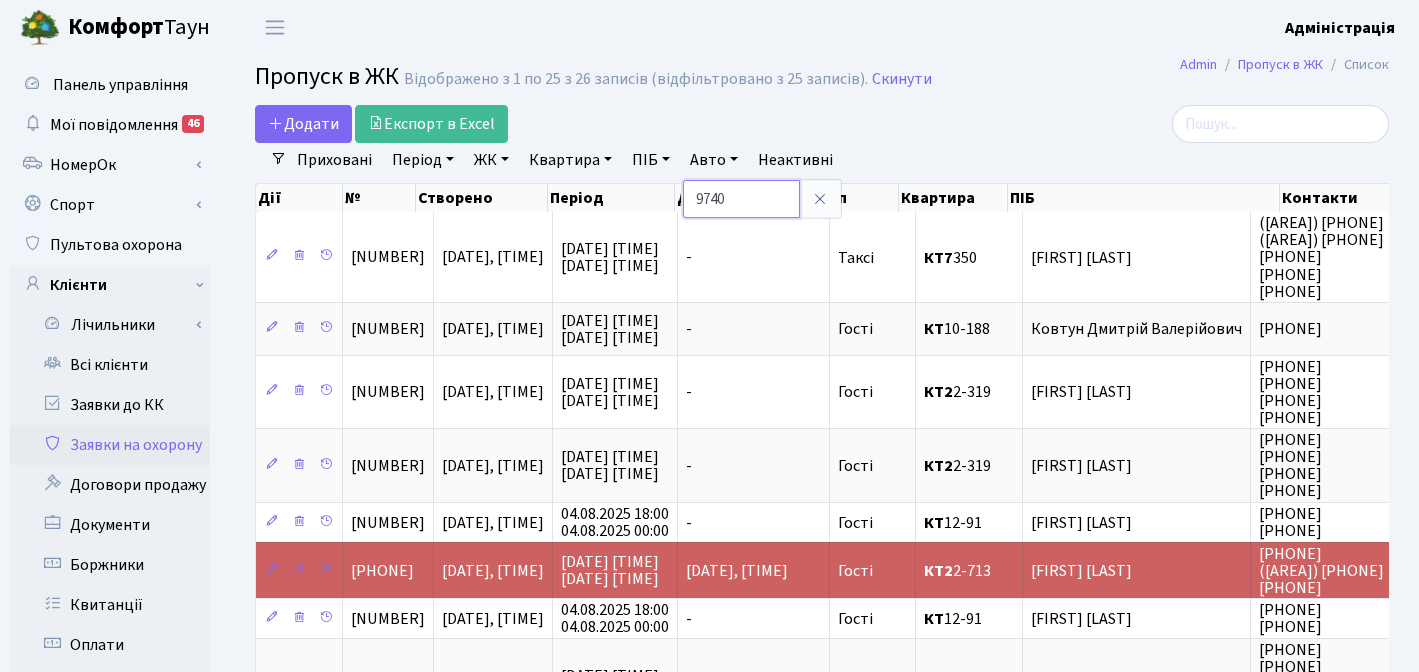 type on "9740" 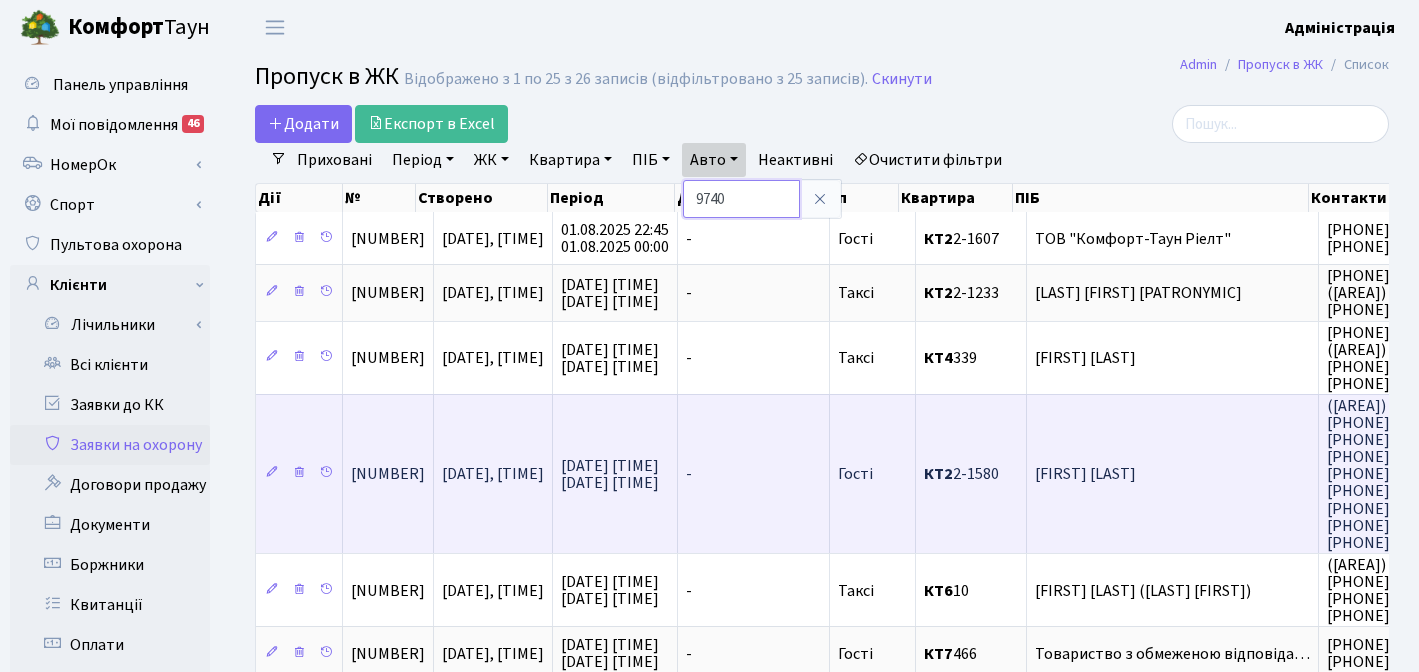scroll, scrollTop: 0, scrollLeft: 30, axis: horizontal 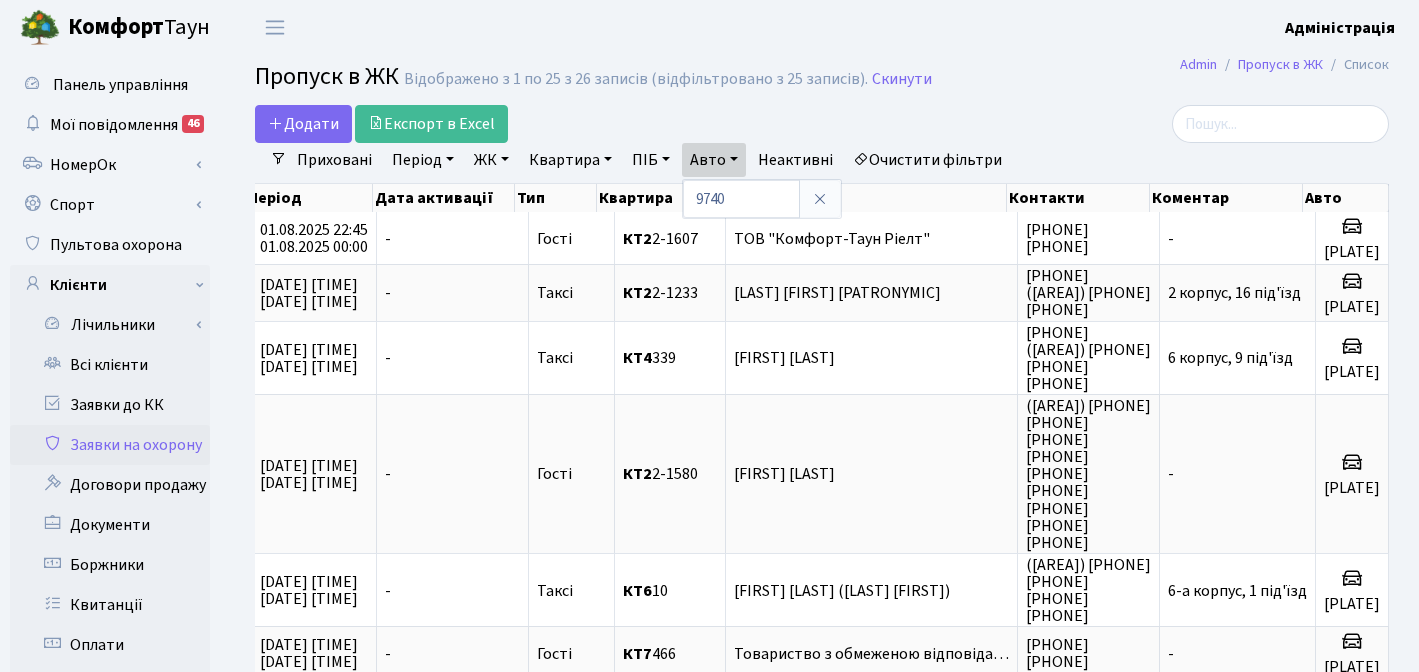 click on "Очистити фільтри" at bounding box center (927, 160) 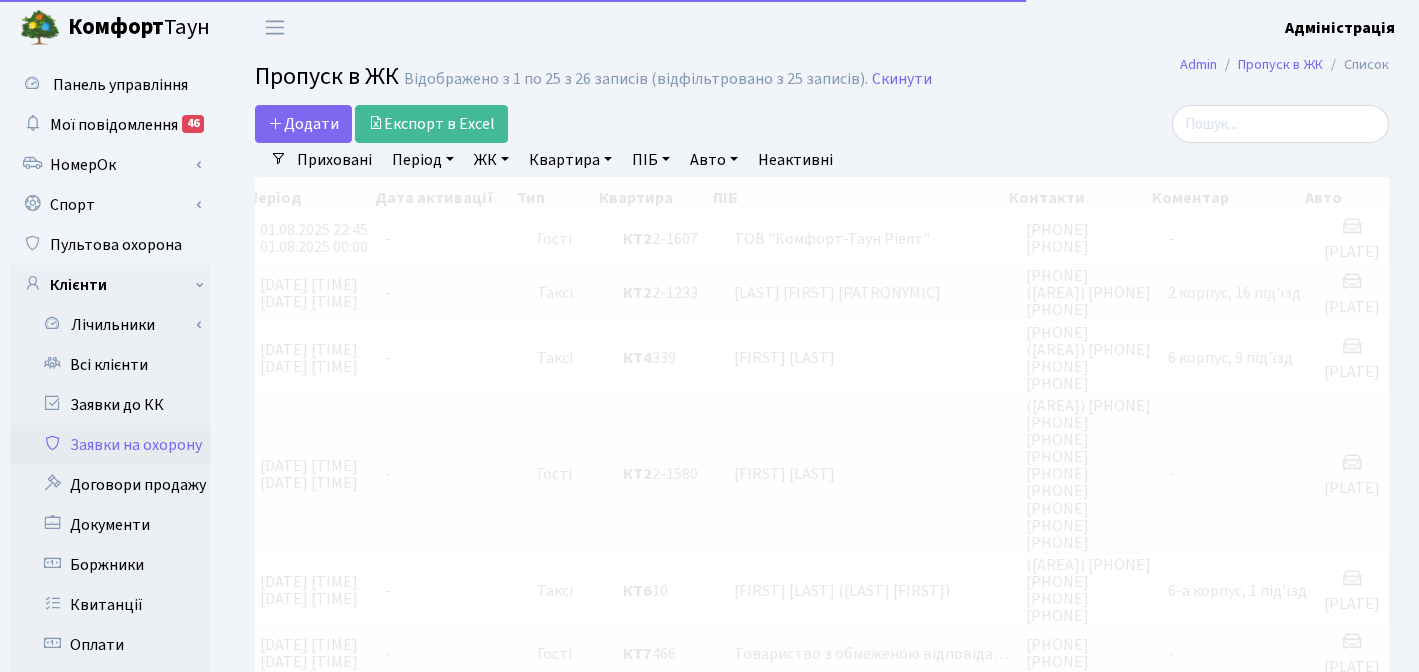 click on "Admin
Пропуск в ЖК
Список
Пропуск в ЖК
Відображено з 1 по 25 з 26 записів (відфільтровано з 25 записів). Скинути
Додати
Експорт в Excel
Фільтри
Приховані
Період
04.08.2025 - 04.08.2025
ЖК
-" at bounding box center (822, 1253) 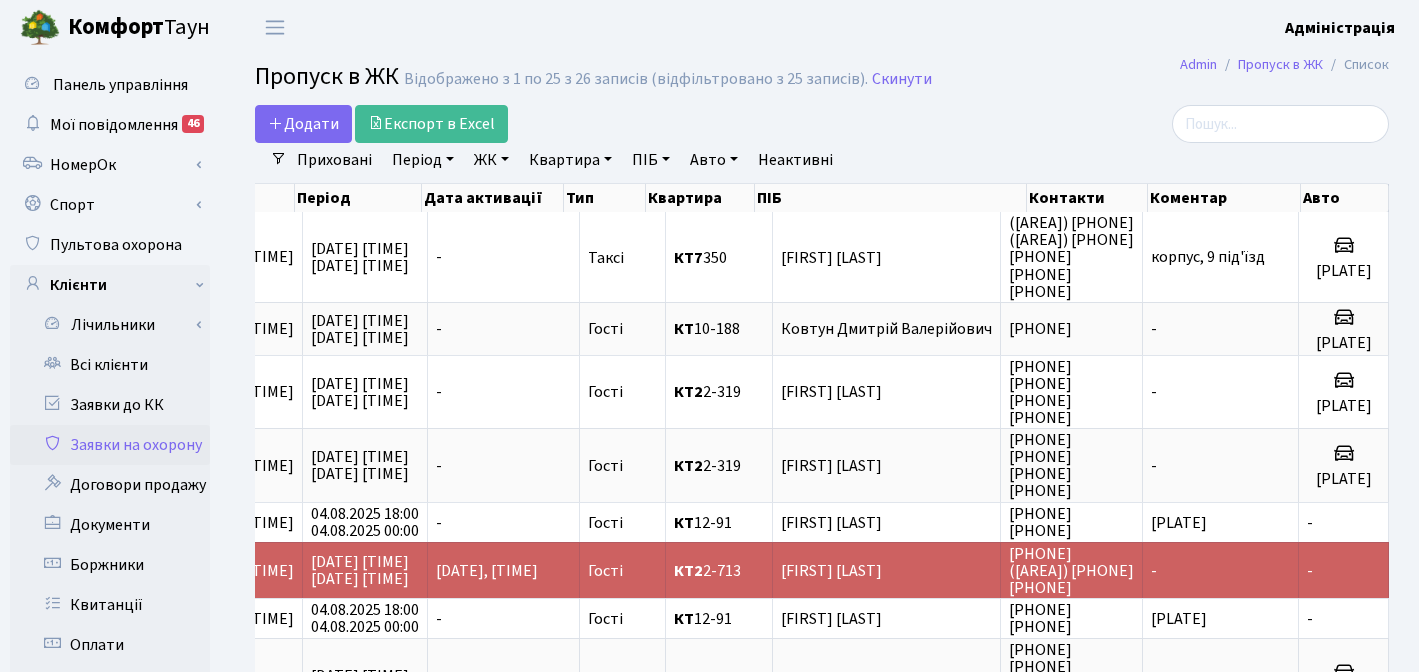 scroll, scrollTop: 0, scrollLeft: 233, axis: horizontal 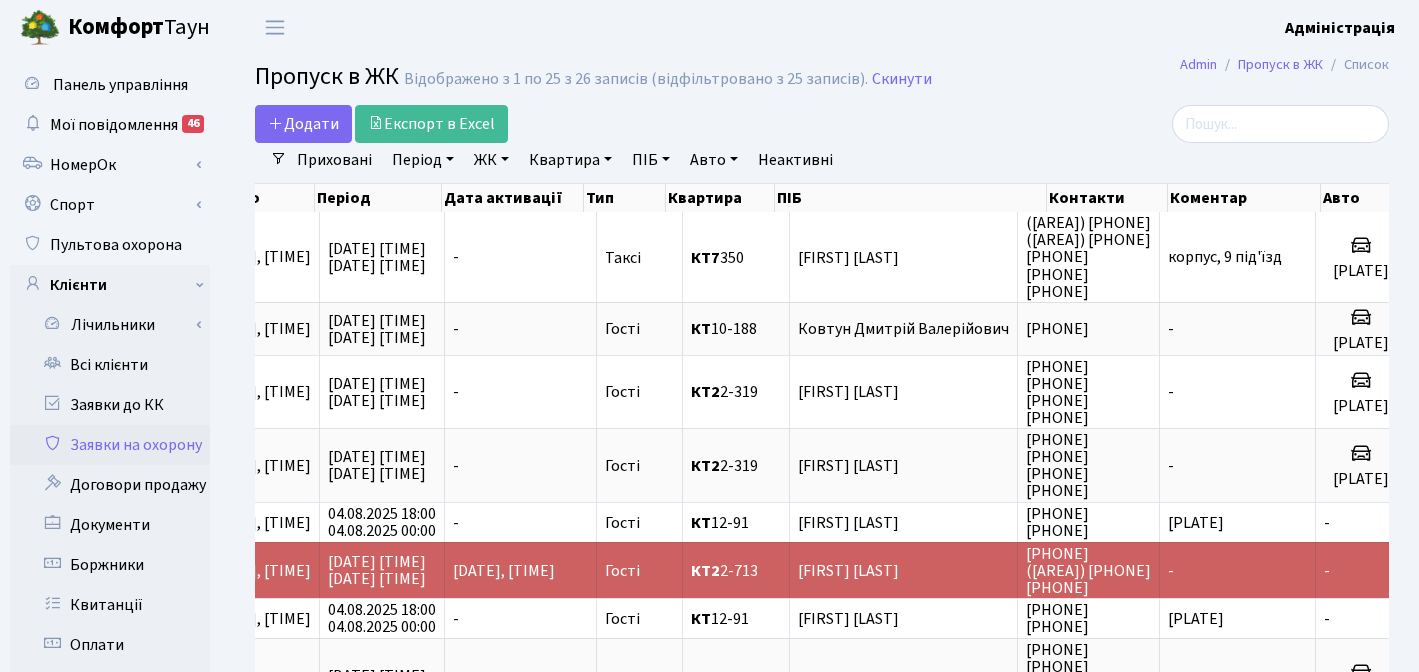click on "Admin
Пропуск в ЖК
Список
Пропуск в ЖК
Відображено з 1 по 25 з 26 записів (відфільтровано з 25 записів). Скинути
Додати
Експорт в Excel
Фільтри
Приховані
Період
04.08.2025 - 04.08.2025
ЖК
-" at bounding box center (822, 902) 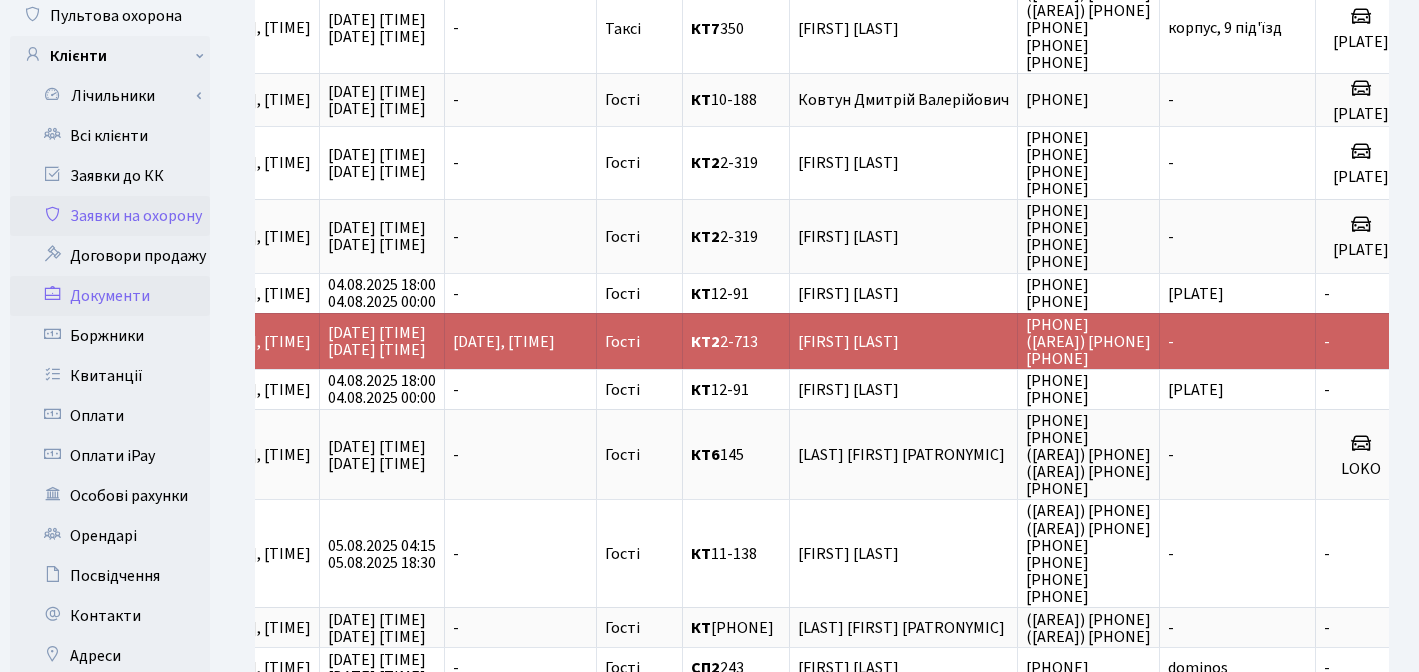 scroll, scrollTop: 458, scrollLeft: 0, axis: vertical 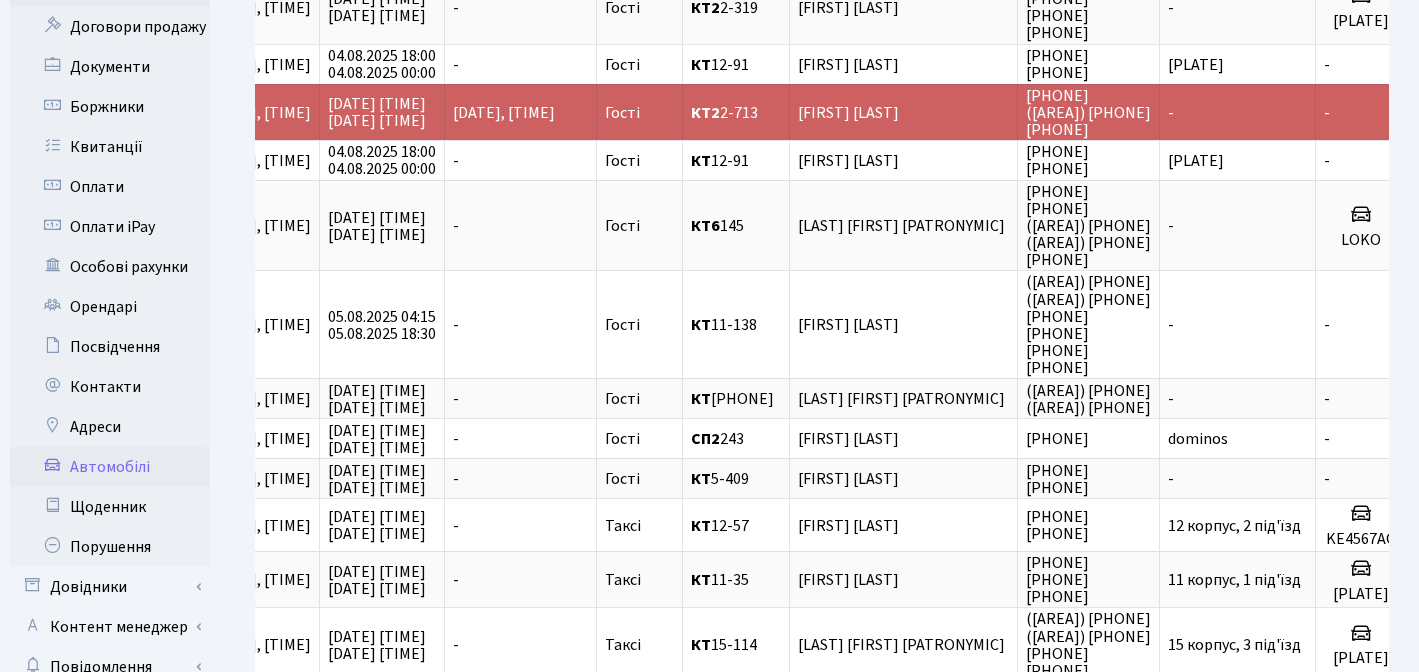 click on "Автомобілі" at bounding box center [110, 467] 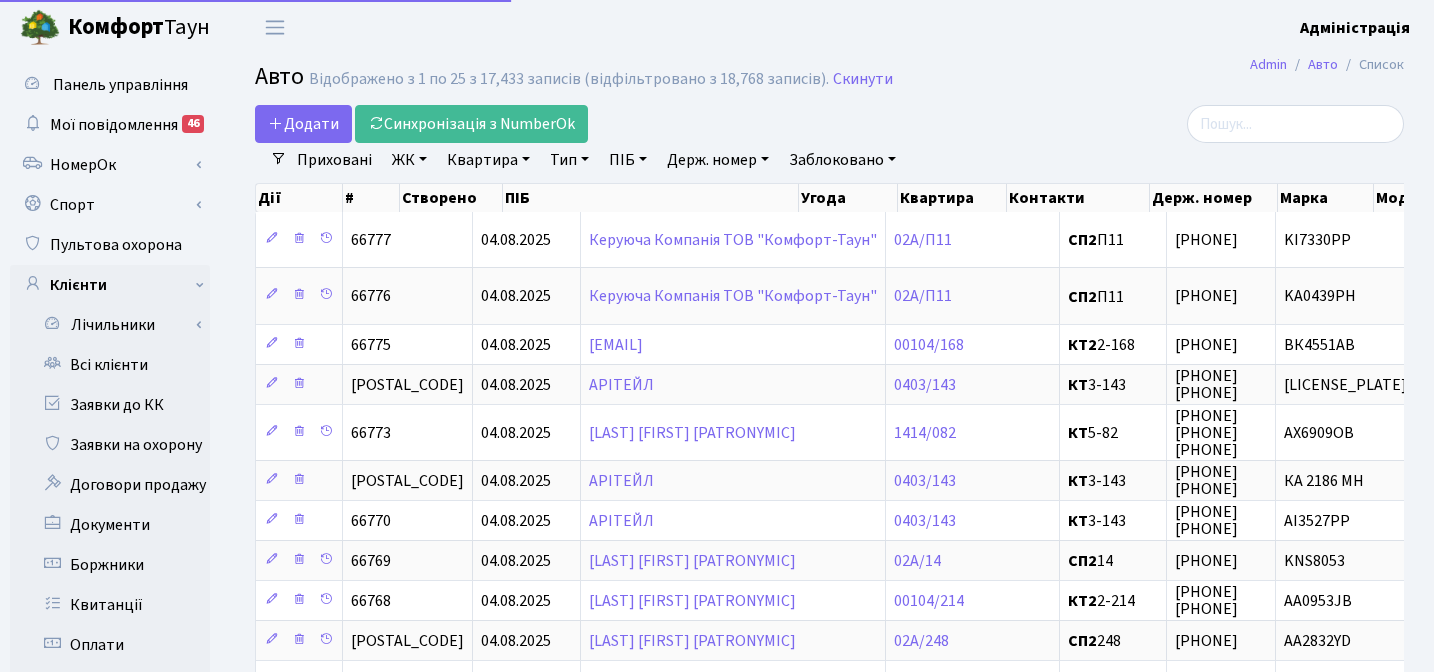 select on "25" 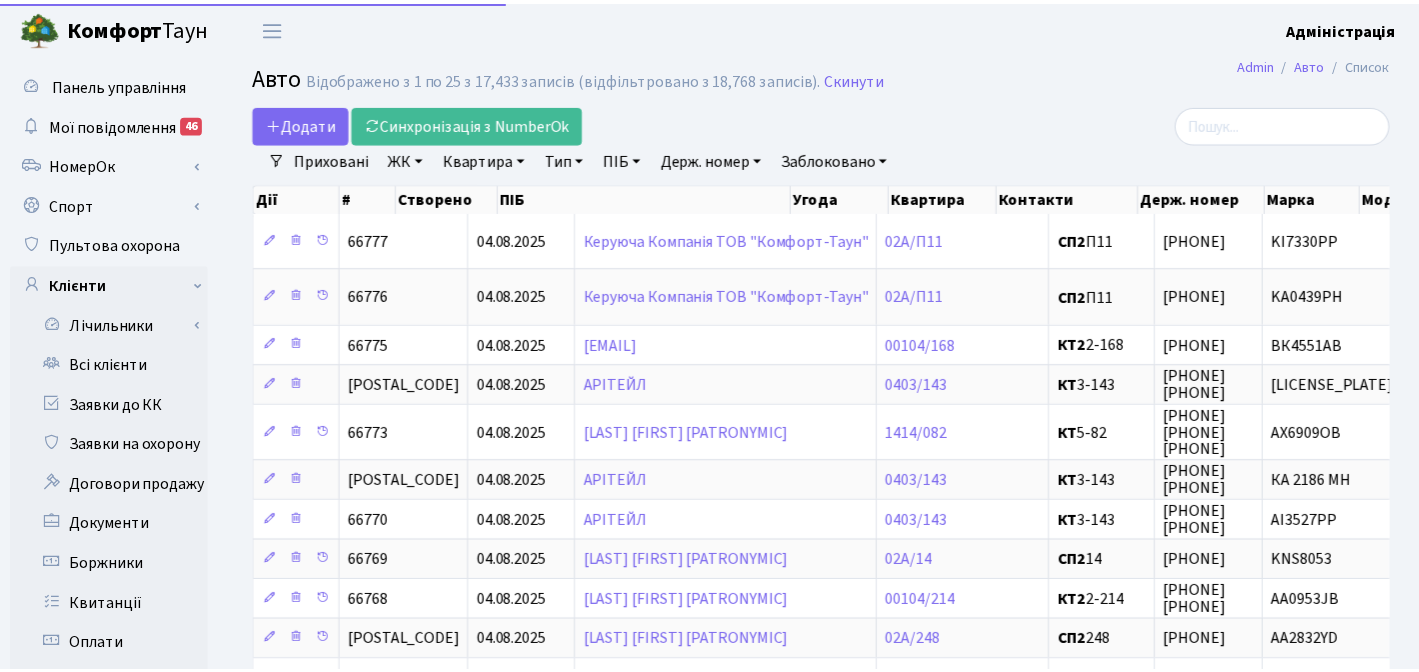 scroll, scrollTop: 0, scrollLeft: 0, axis: both 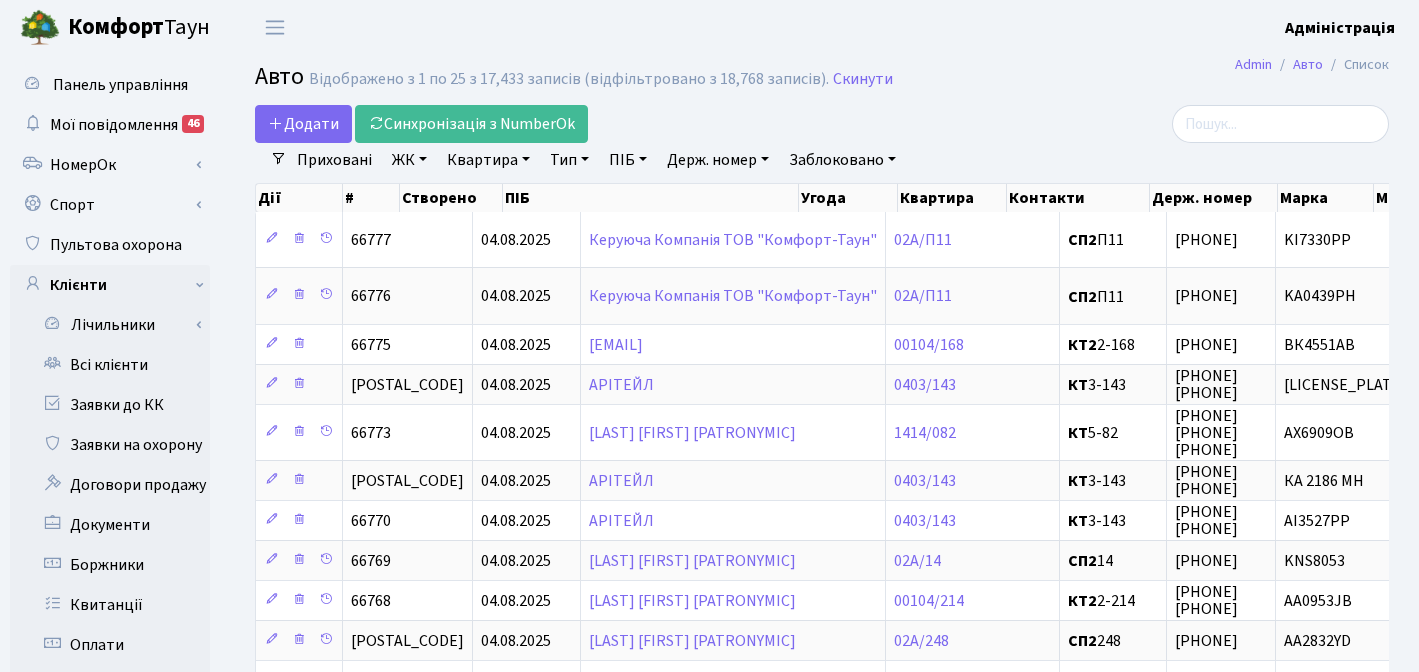 click on "Держ. номер" at bounding box center (718, 160) 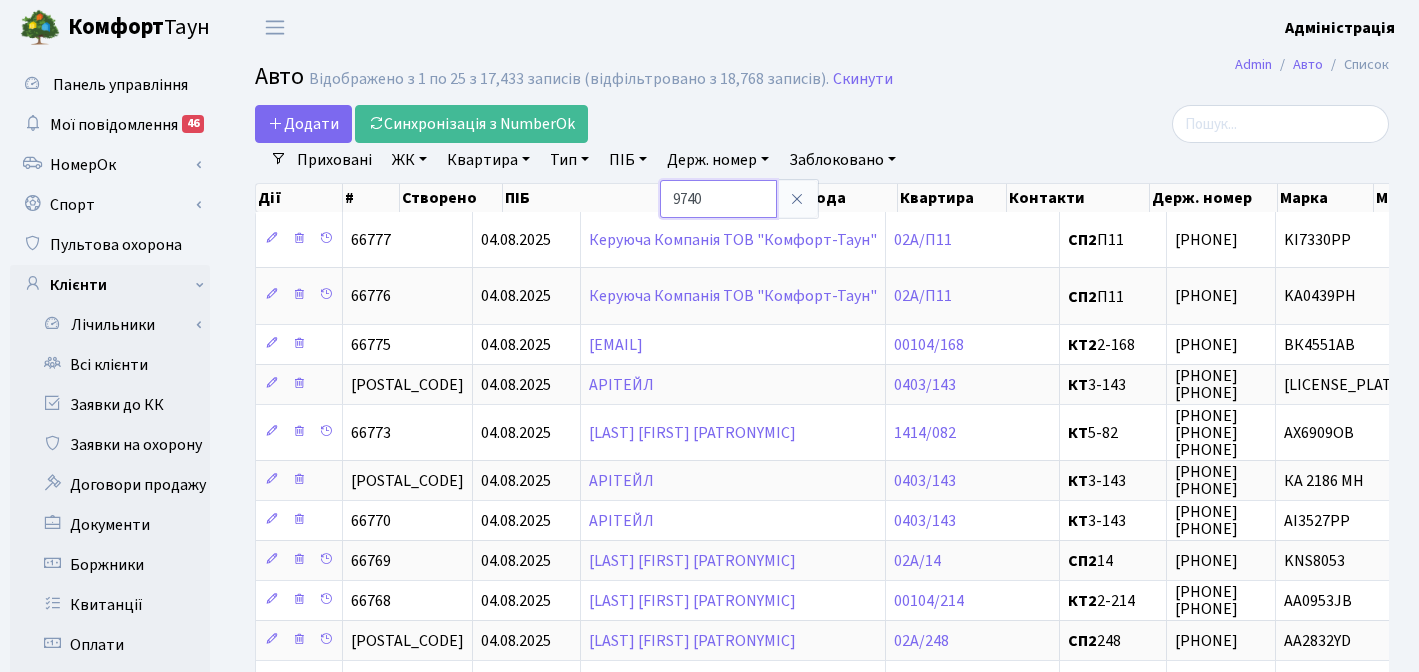 type on "9740" 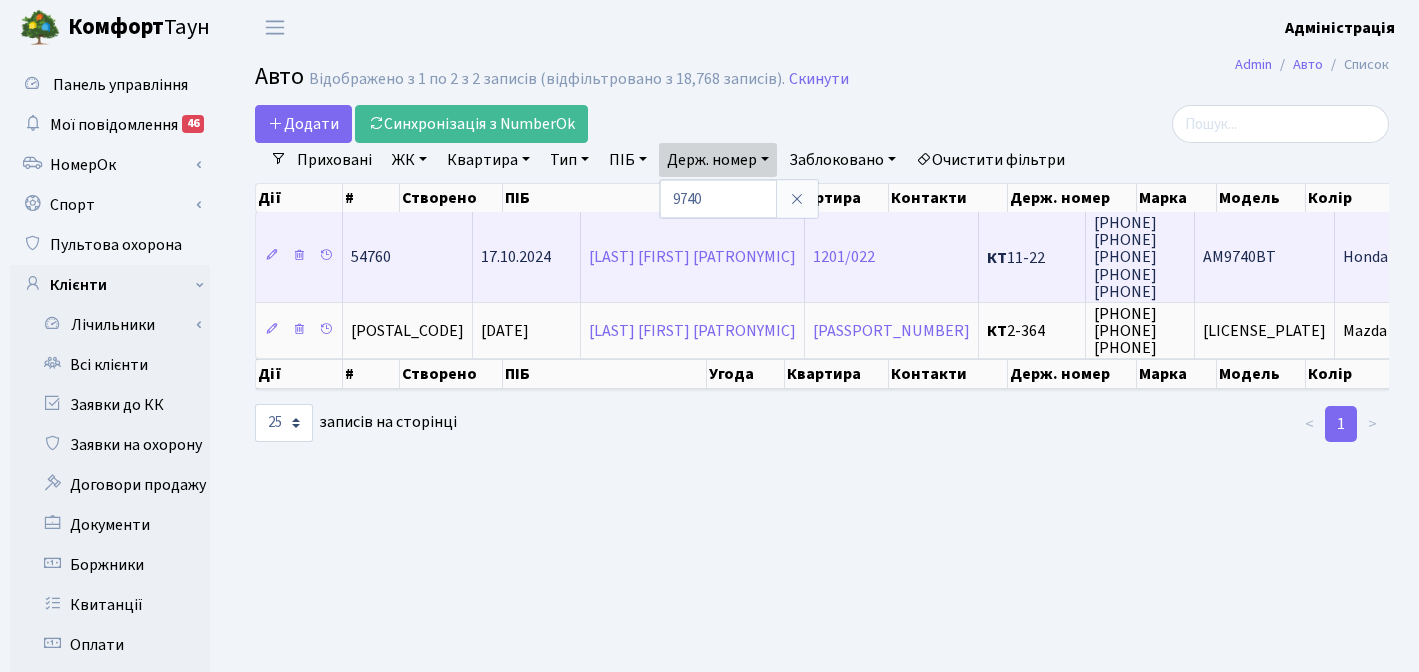 click on "АМ9740ВТ" at bounding box center (1239, 258) 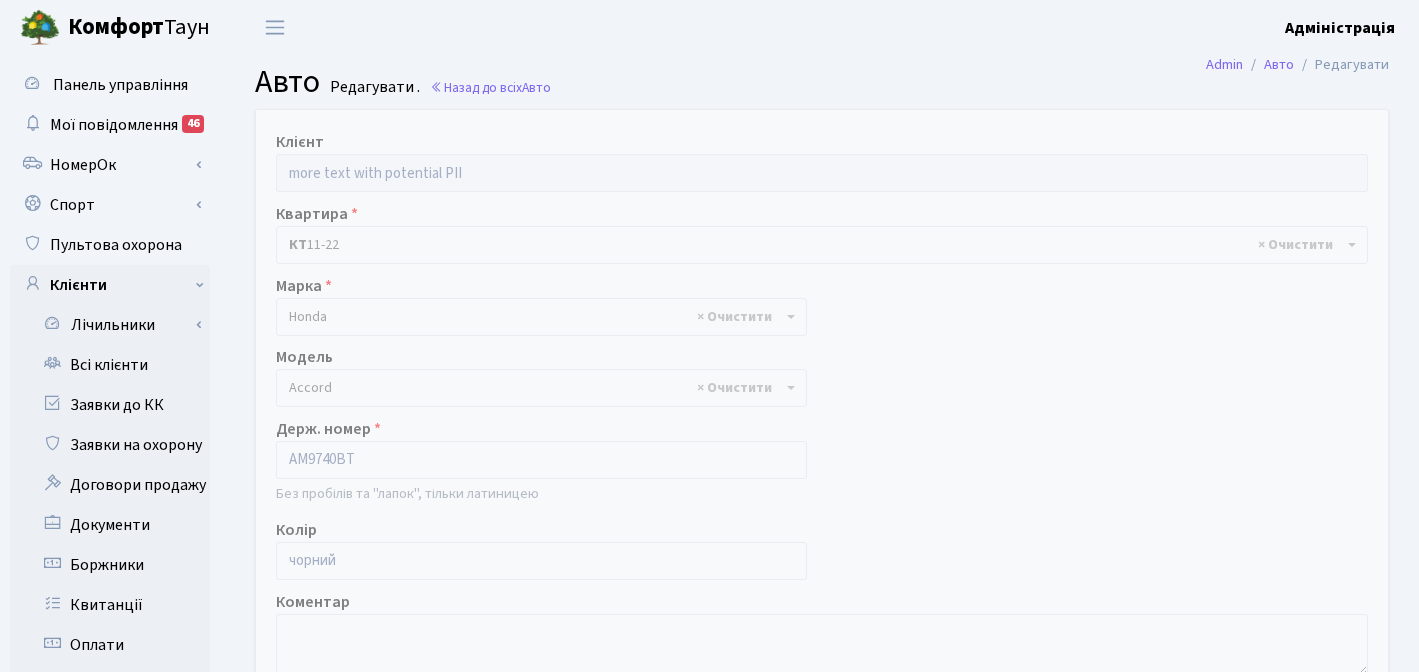 select on "885" 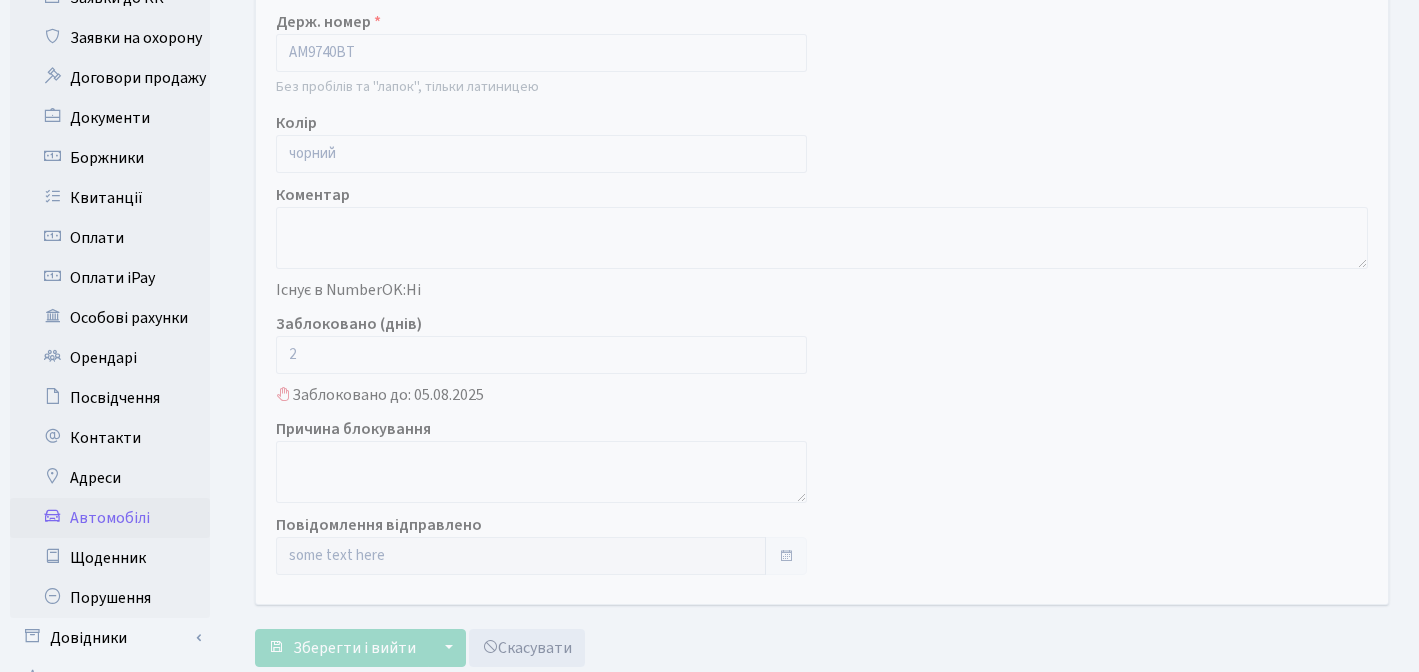 scroll, scrollTop: 441, scrollLeft: 0, axis: vertical 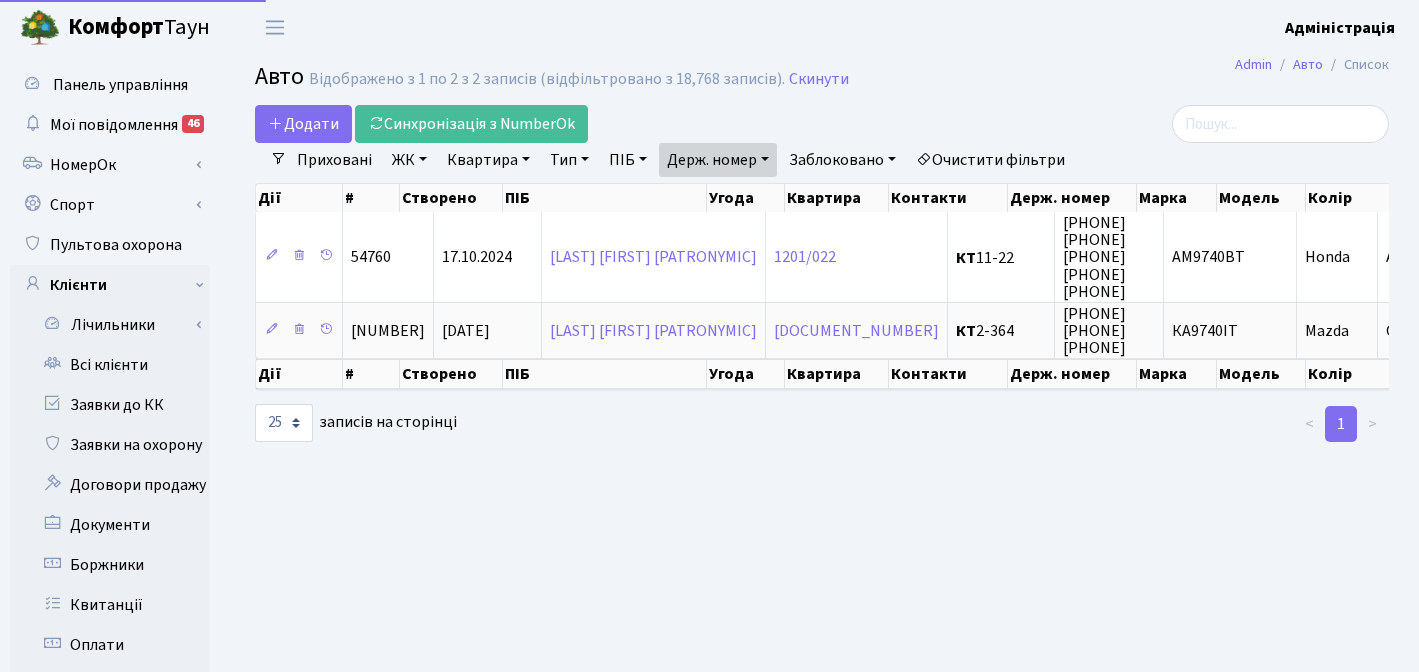 select on "25" 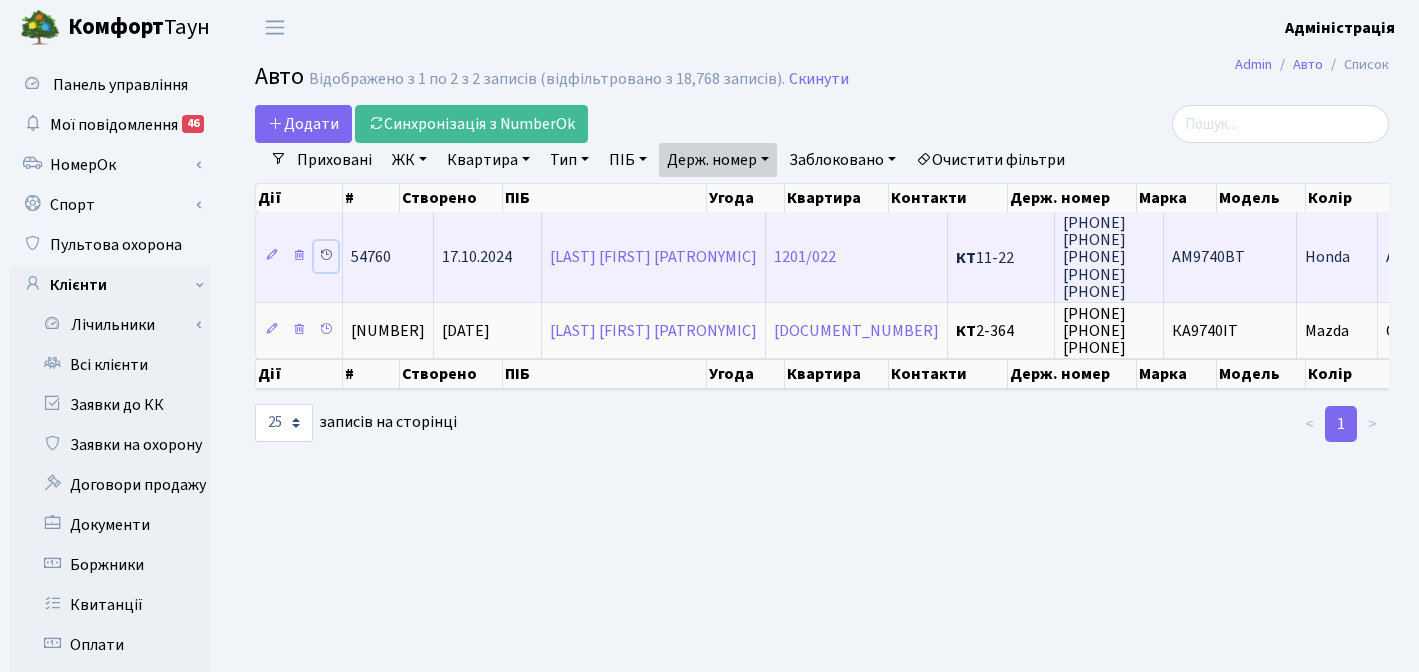 click at bounding box center (326, 255) 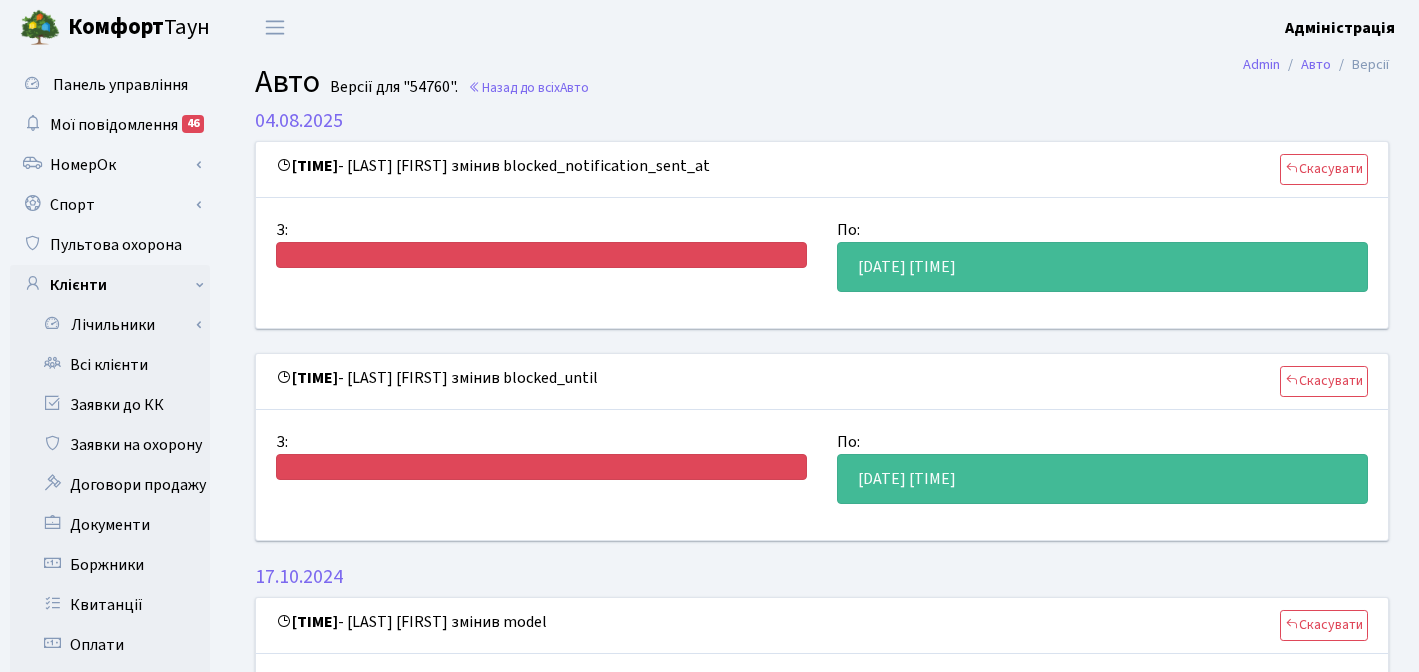 scroll, scrollTop: 0, scrollLeft: 0, axis: both 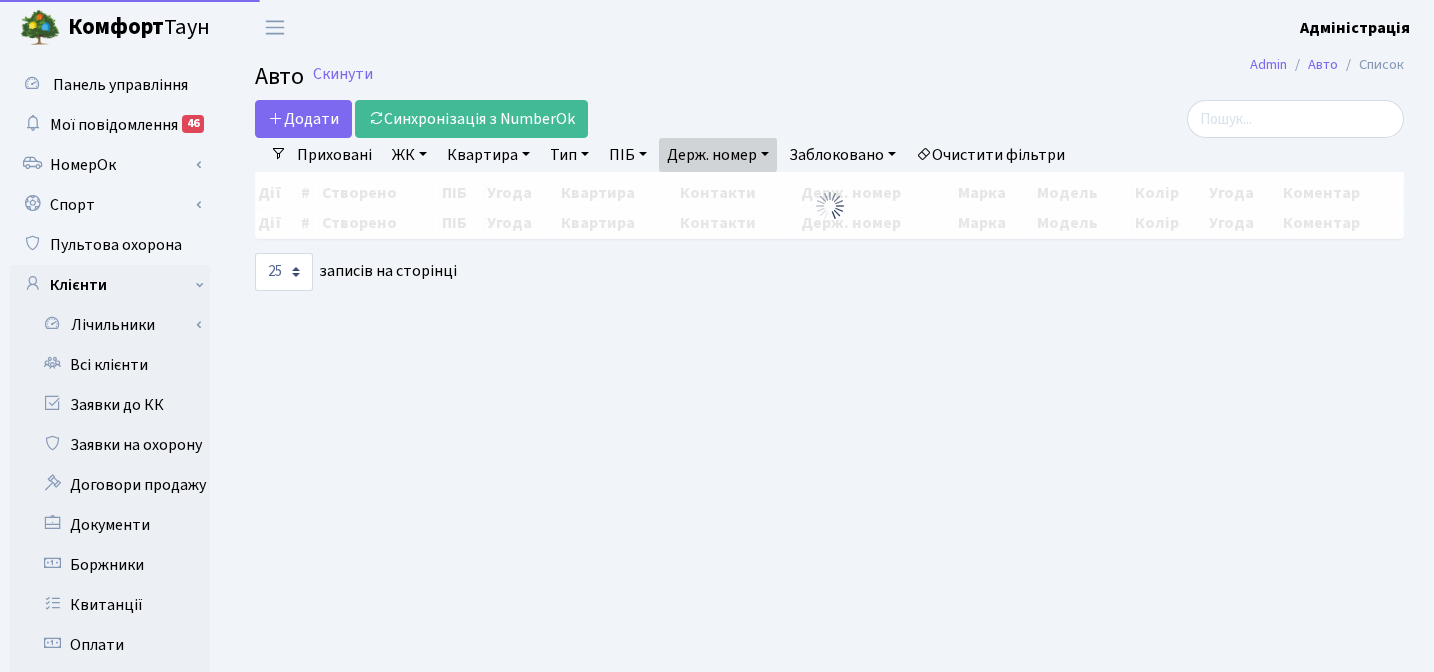 select on "25" 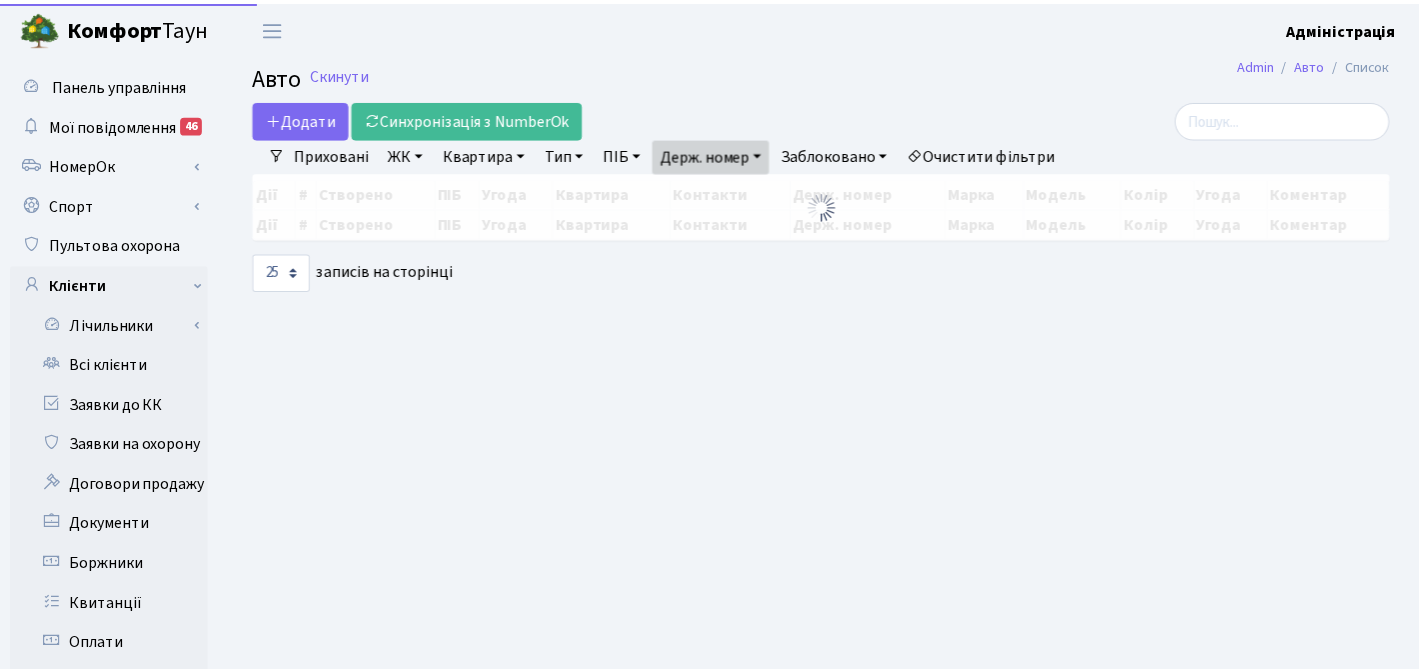 scroll, scrollTop: 0, scrollLeft: 0, axis: both 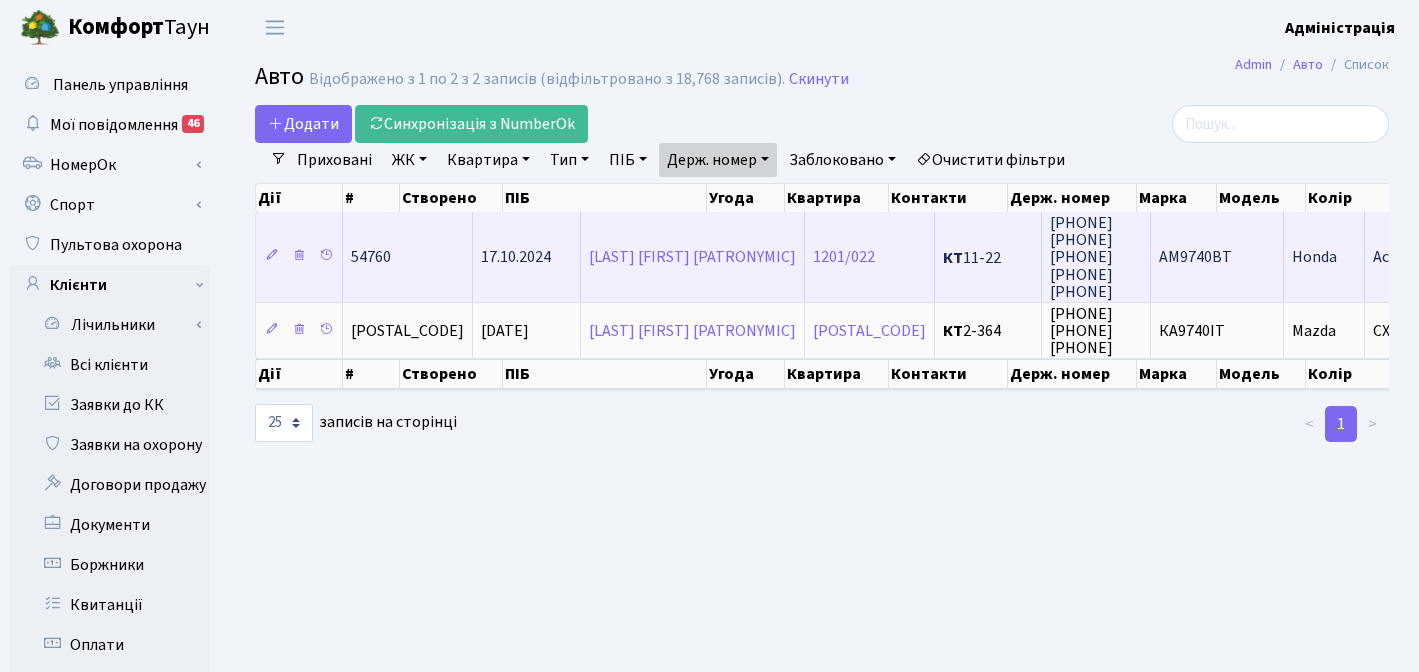click on "чорний" at bounding box center [1493, 258] 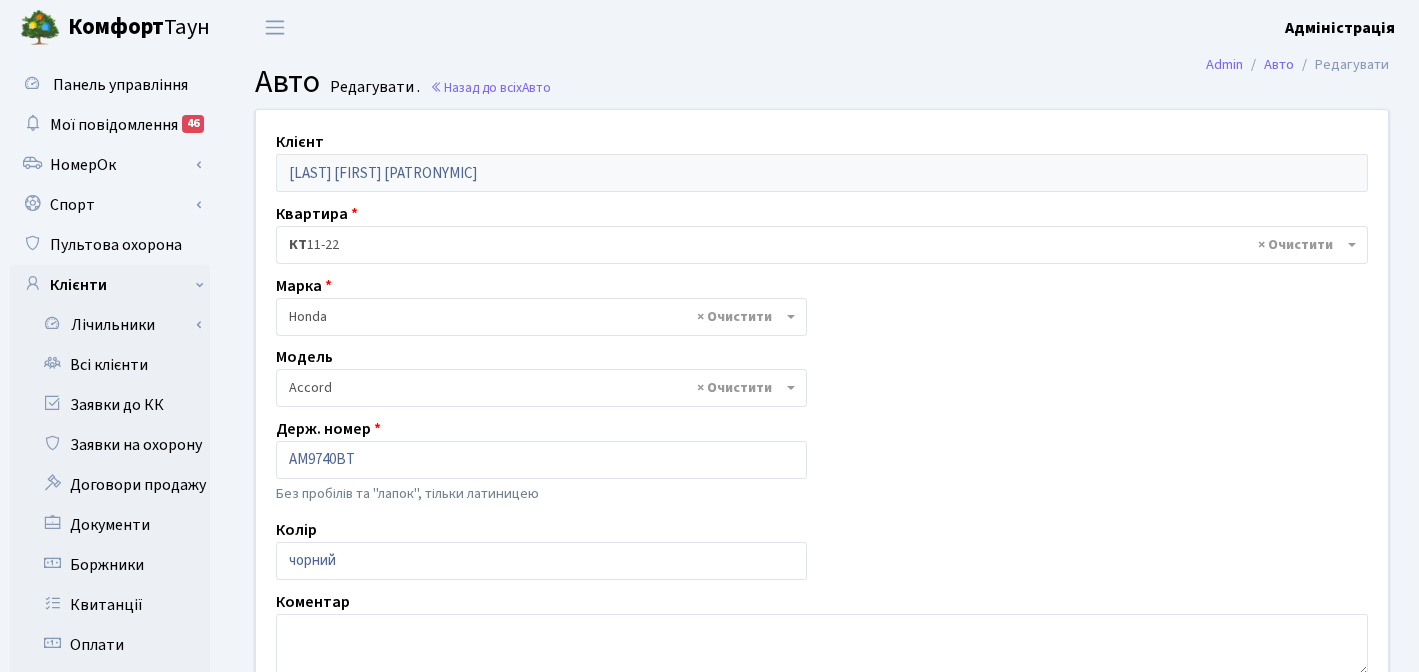 select on "885" 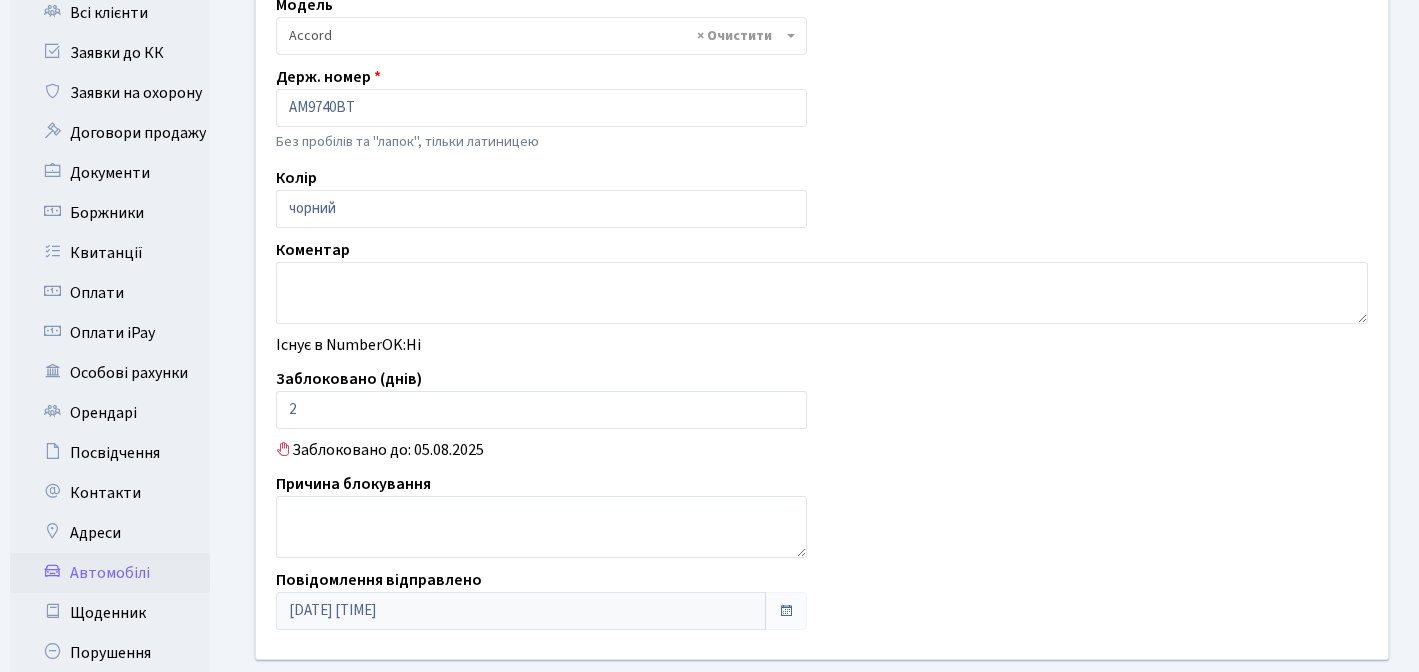 scroll, scrollTop: 0, scrollLeft: 0, axis: both 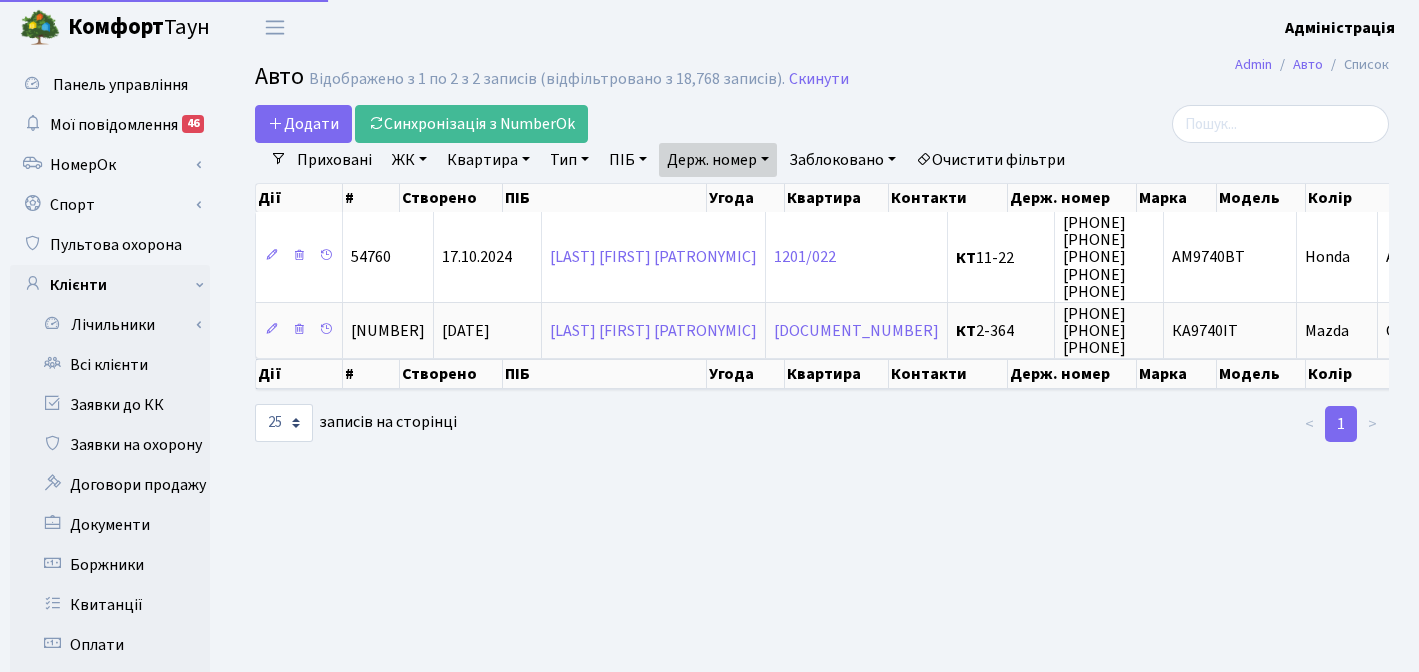 select on "25" 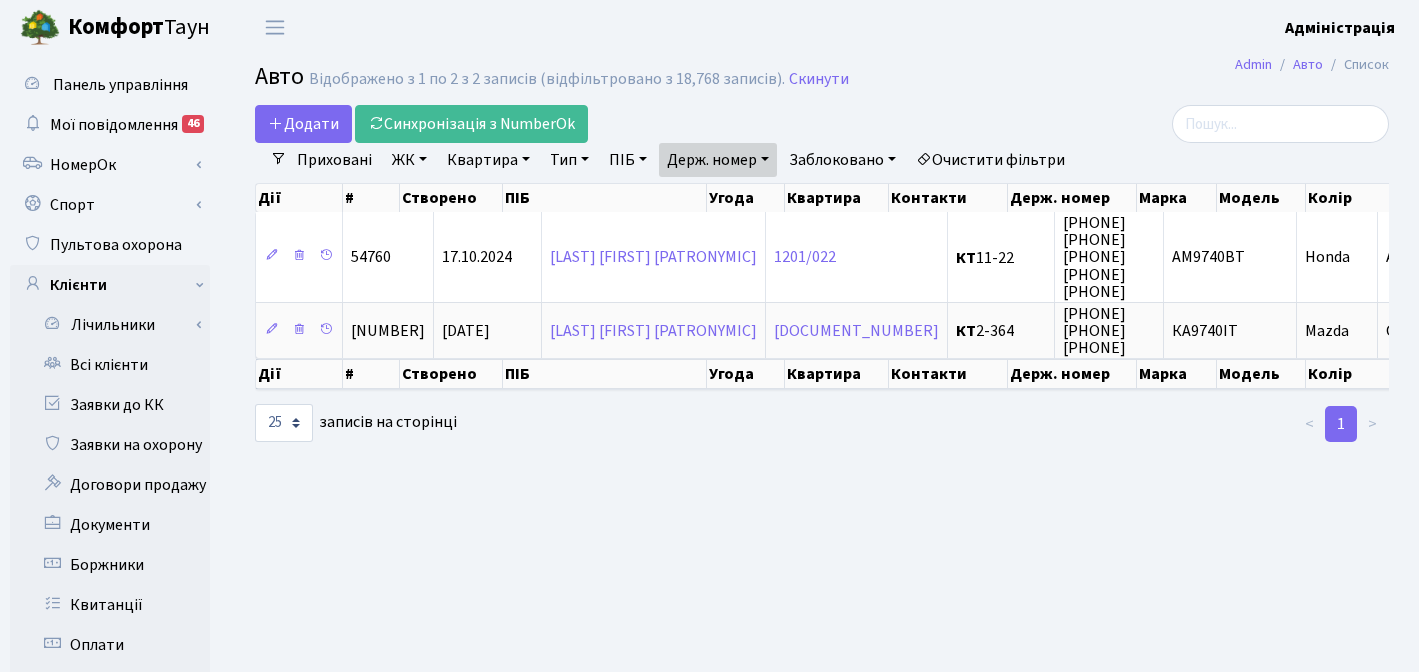 drag, startPoint x: 816, startPoint y: 492, endPoint x: 810, endPoint y: 509, distance: 18.027756 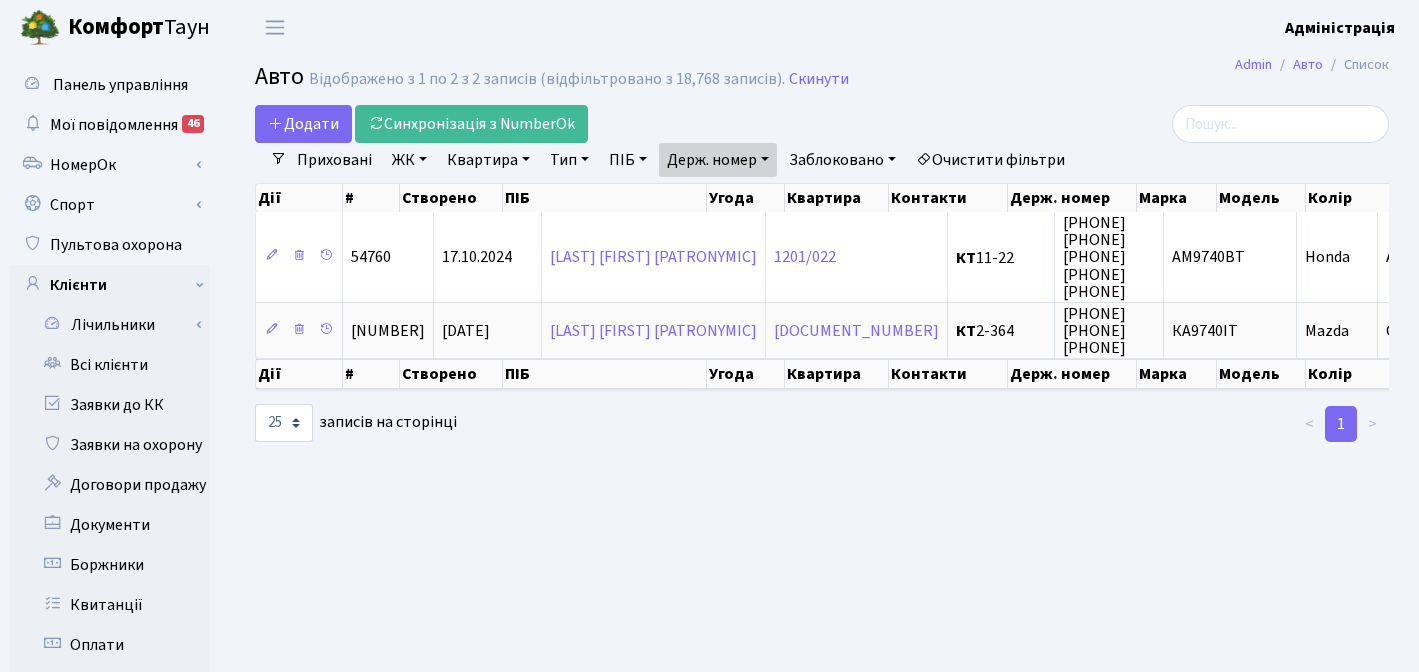 click on "Приховані" at bounding box center (334, 160) 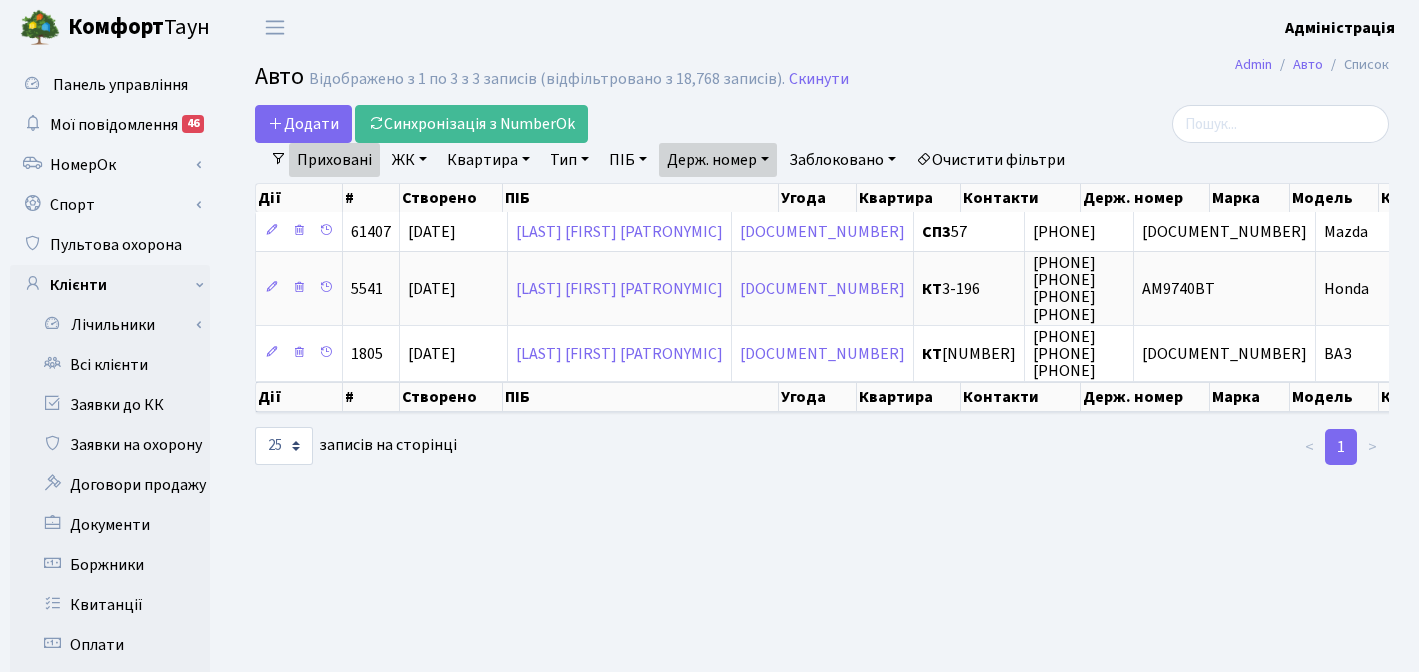 click on "Авто
Відображено з 1 по 3 з 3 записів (відфільтровано з 18,768 записів). Скинути" at bounding box center [822, 80] 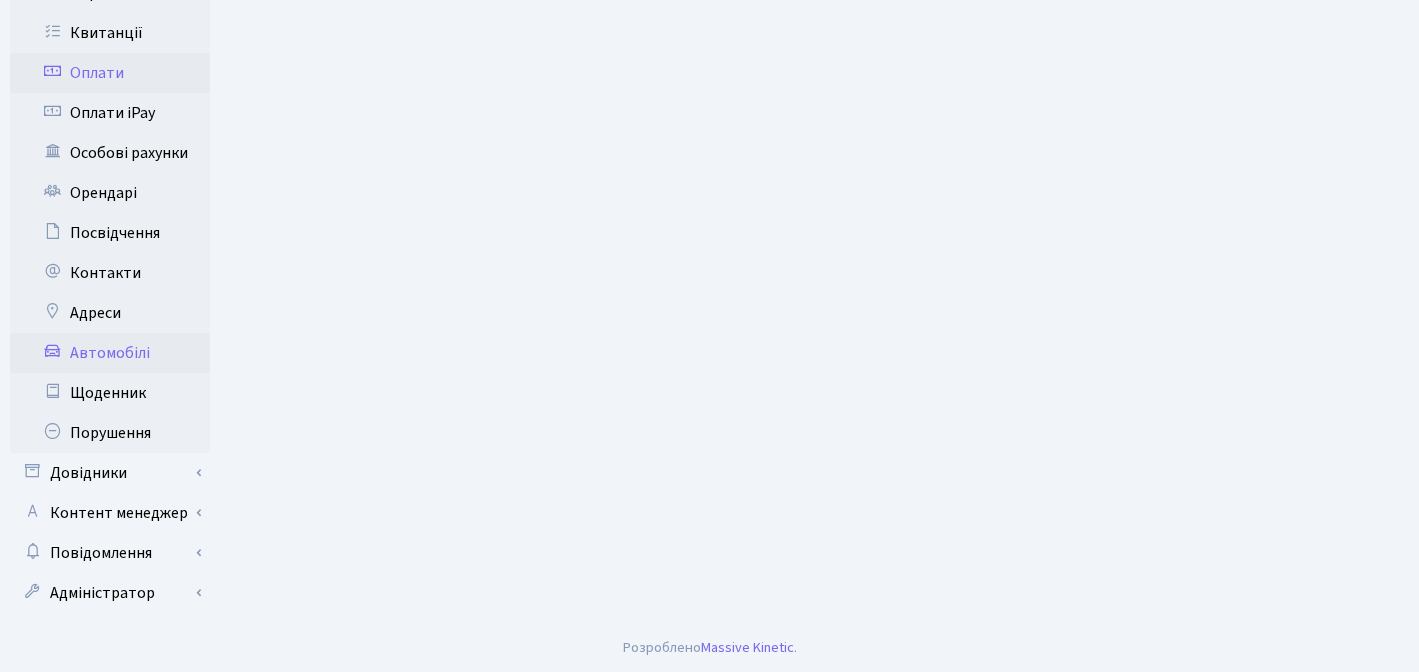 scroll, scrollTop: 573, scrollLeft: 0, axis: vertical 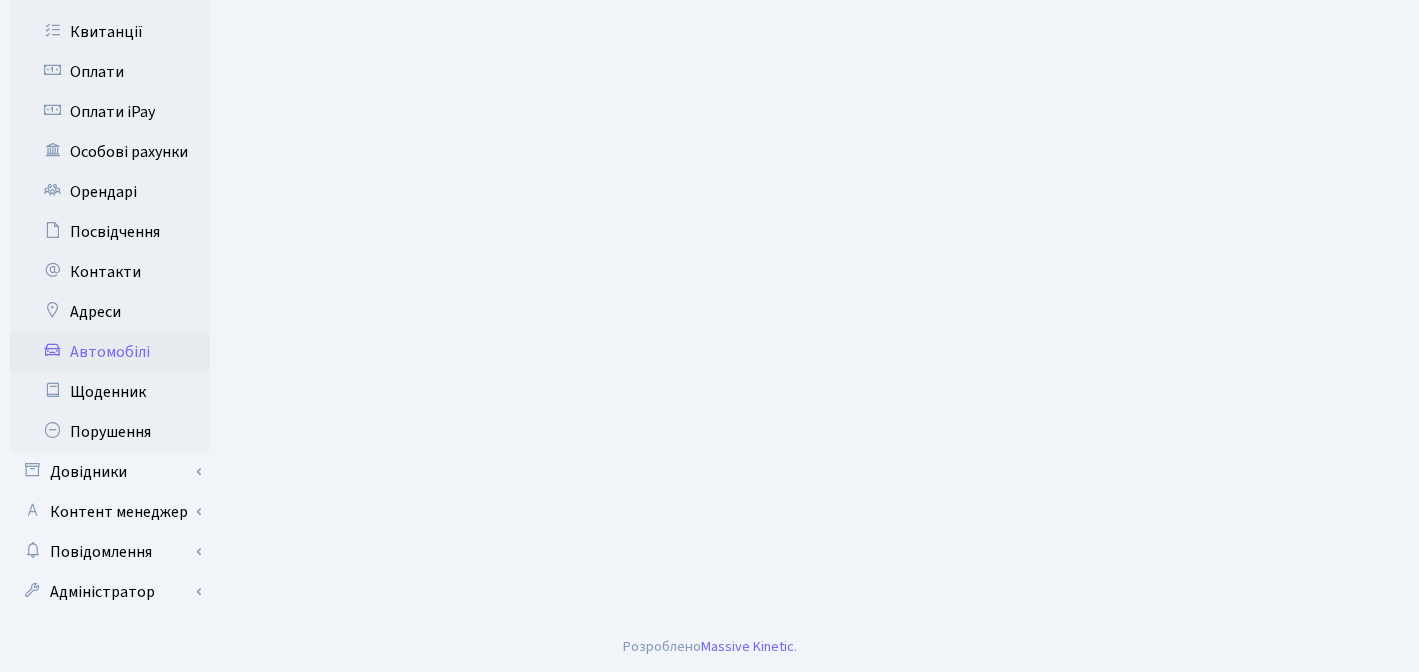 click on "Admin
Авто
Список
Авто
Відображено з 1 по 3 з 3 записів (відфільтровано з 18,768 записів). Скинути
Додати
Синхронізація з NumberOk
Фільтри
Приховані
ЖК
-
ТХ, вул. Ділова, 1/2
КТ, вул. Регенераторна, 4" at bounding box center (822, 52) 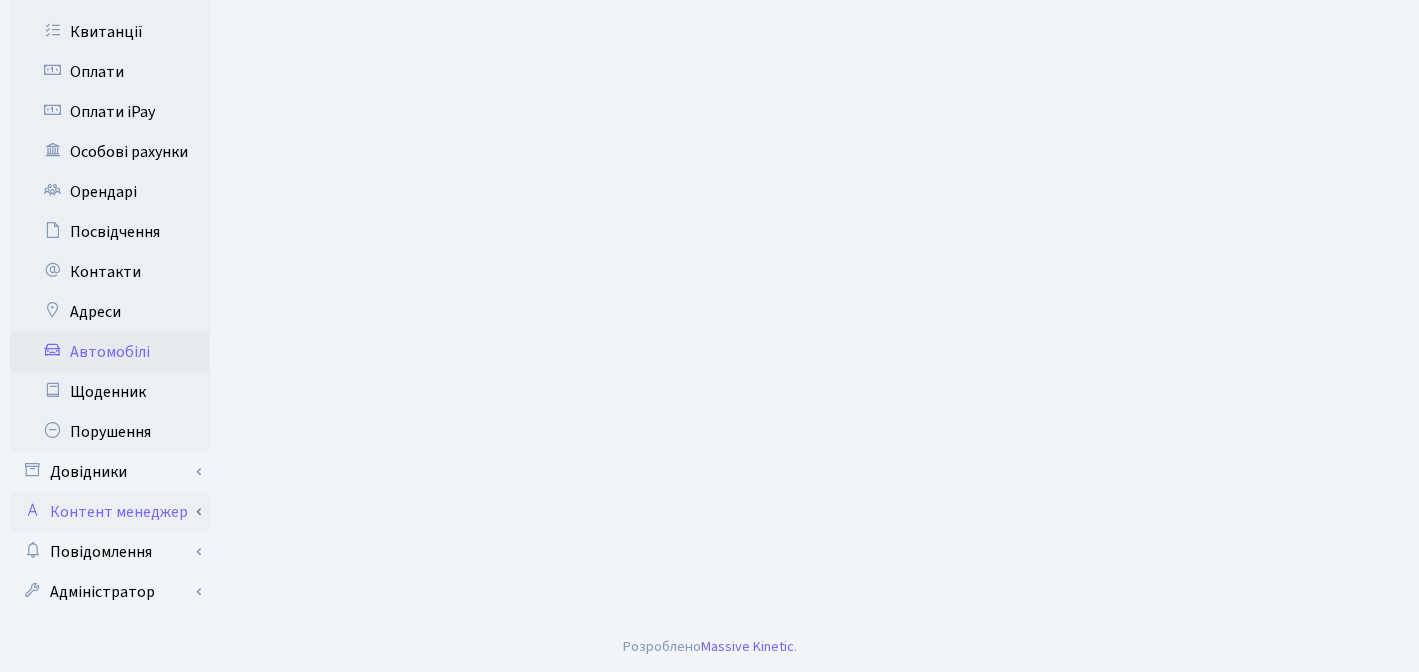 click on "Контент менеджер" at bounding box center (110, 512) 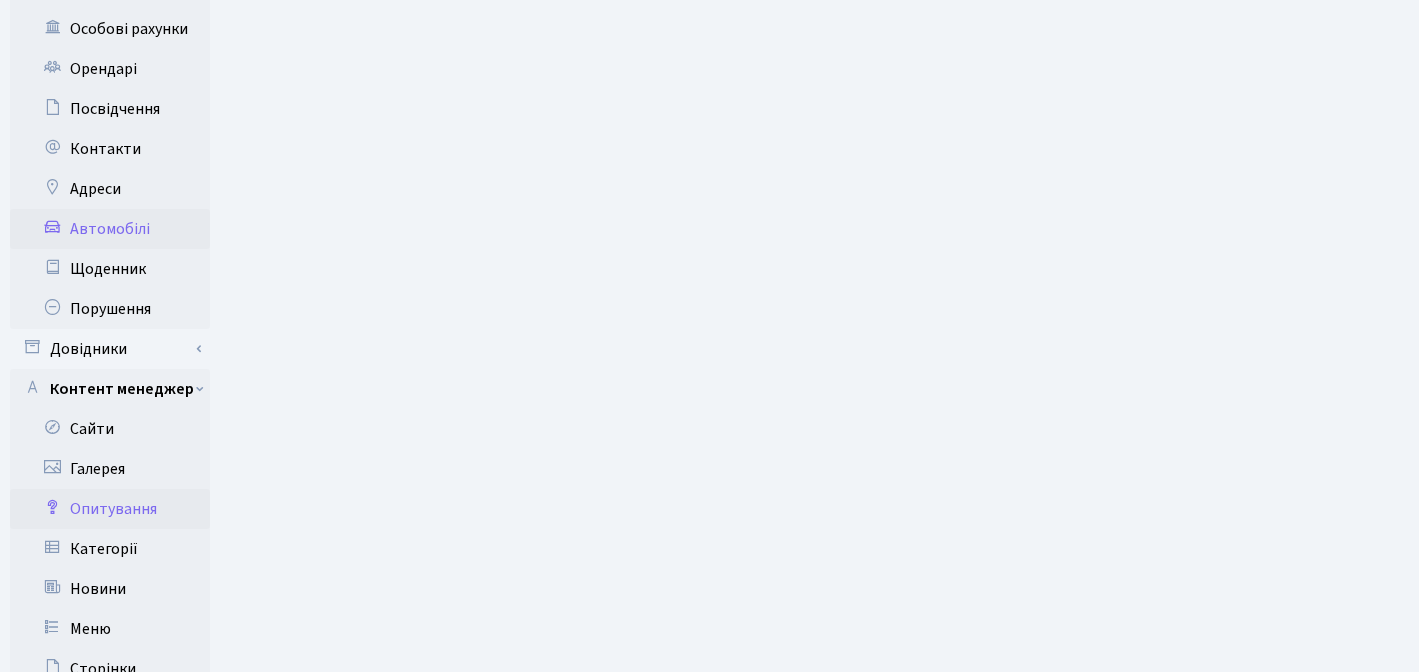 scroll, scrollTop: 701, scrollLeft: 0, axis: vertical 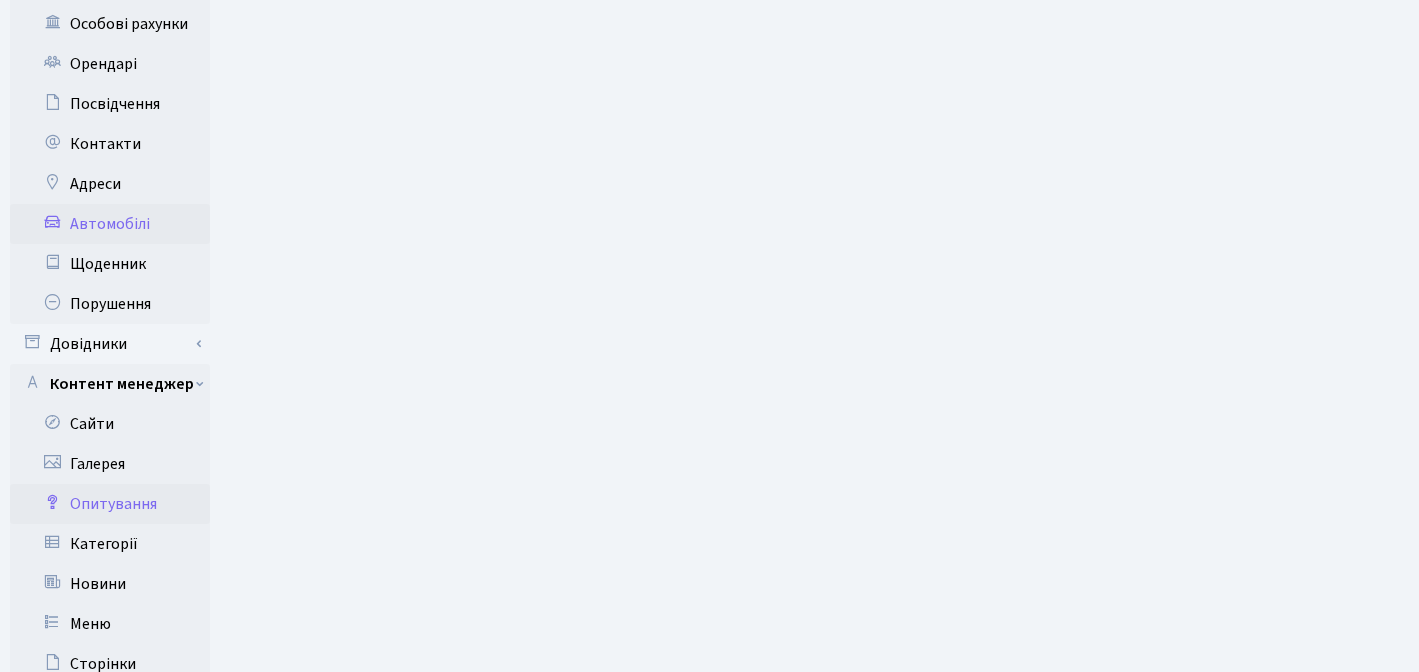 click on "Опитування" at bounding box center (110, 504) 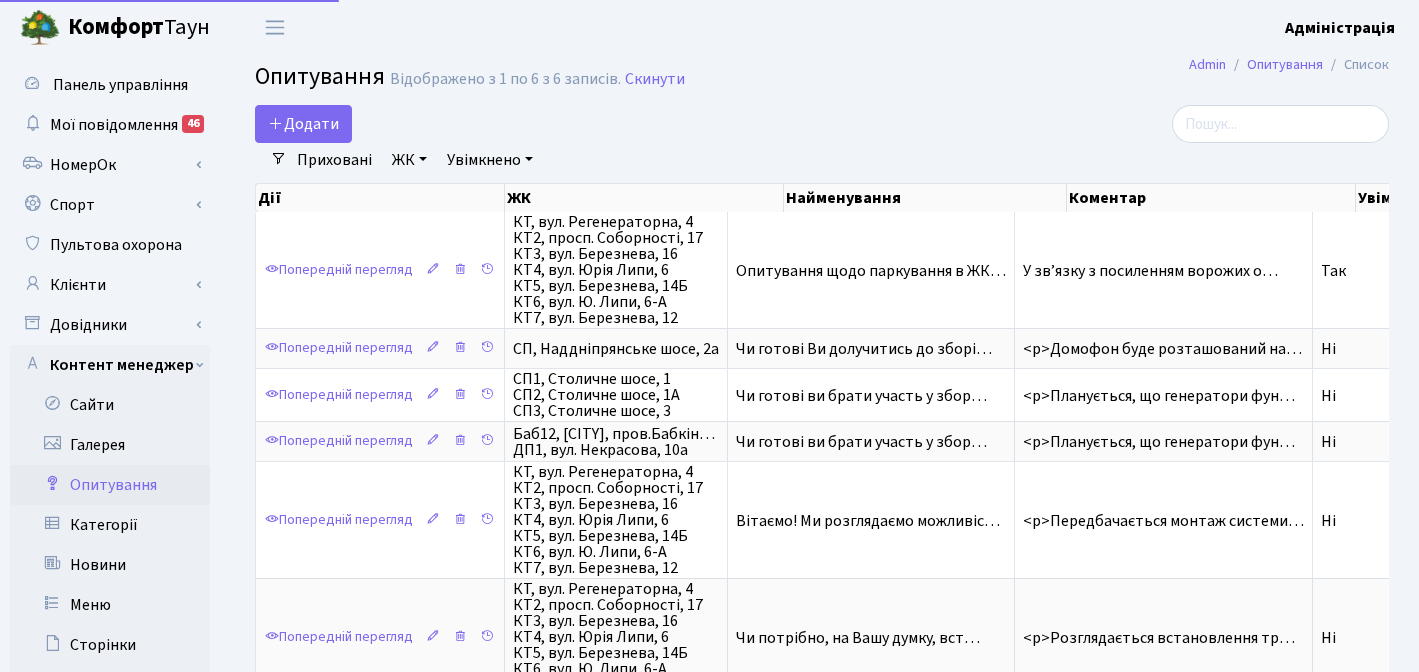 select on "25" 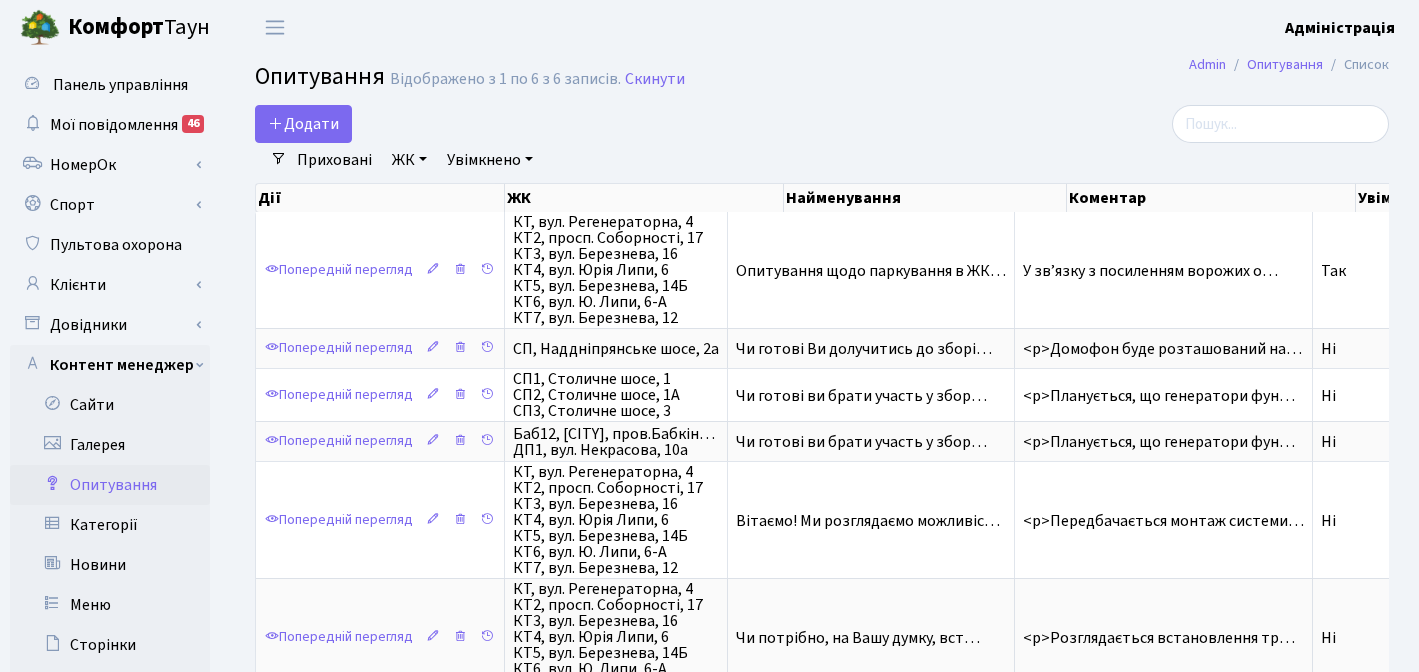 click on "Admin
Опитування
Список
Опитування
Відображено з 1 по 6 з 6 записів. Скинути
Додати
Фільтри
Приховані
ЖК
ТХ, вул. Ділова, 1/2
КТ, вул. Регенераторна, 4
КТ2, просп. Соборності, 17" at bounding box center [822, 457] 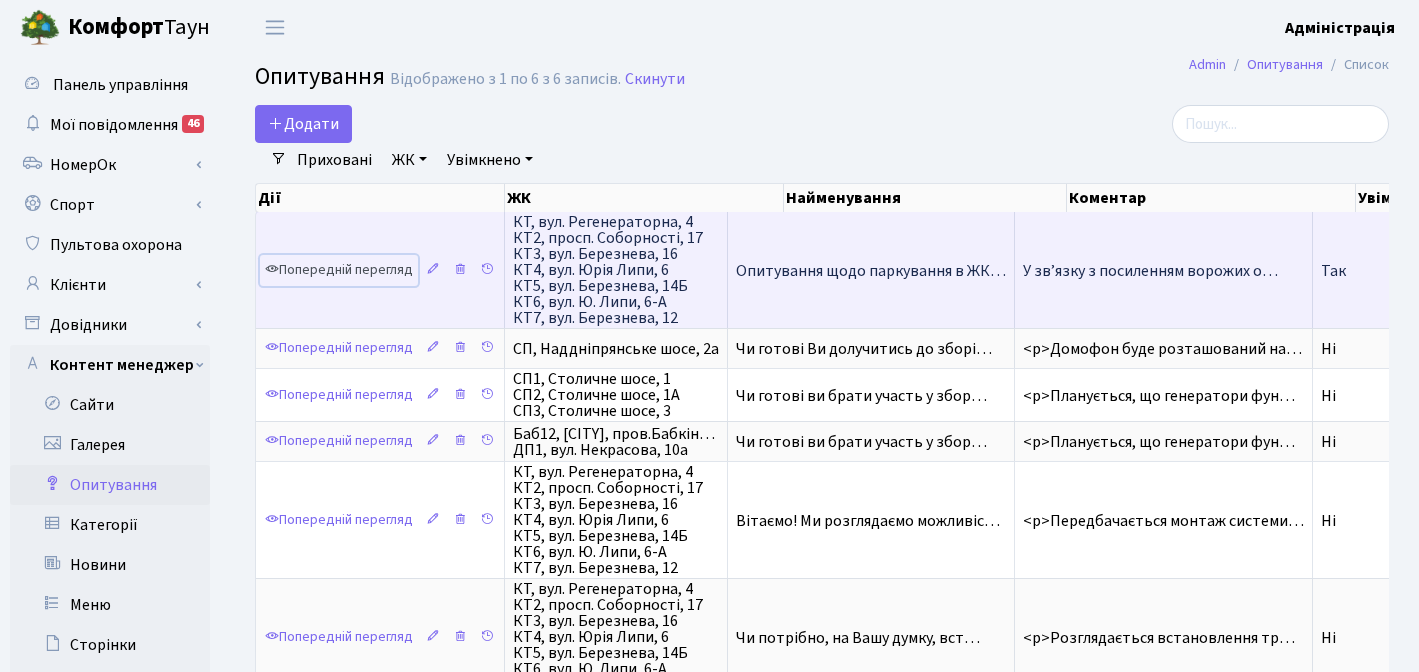 click on "Попередній перегляд" at bounding box center (339, 270) 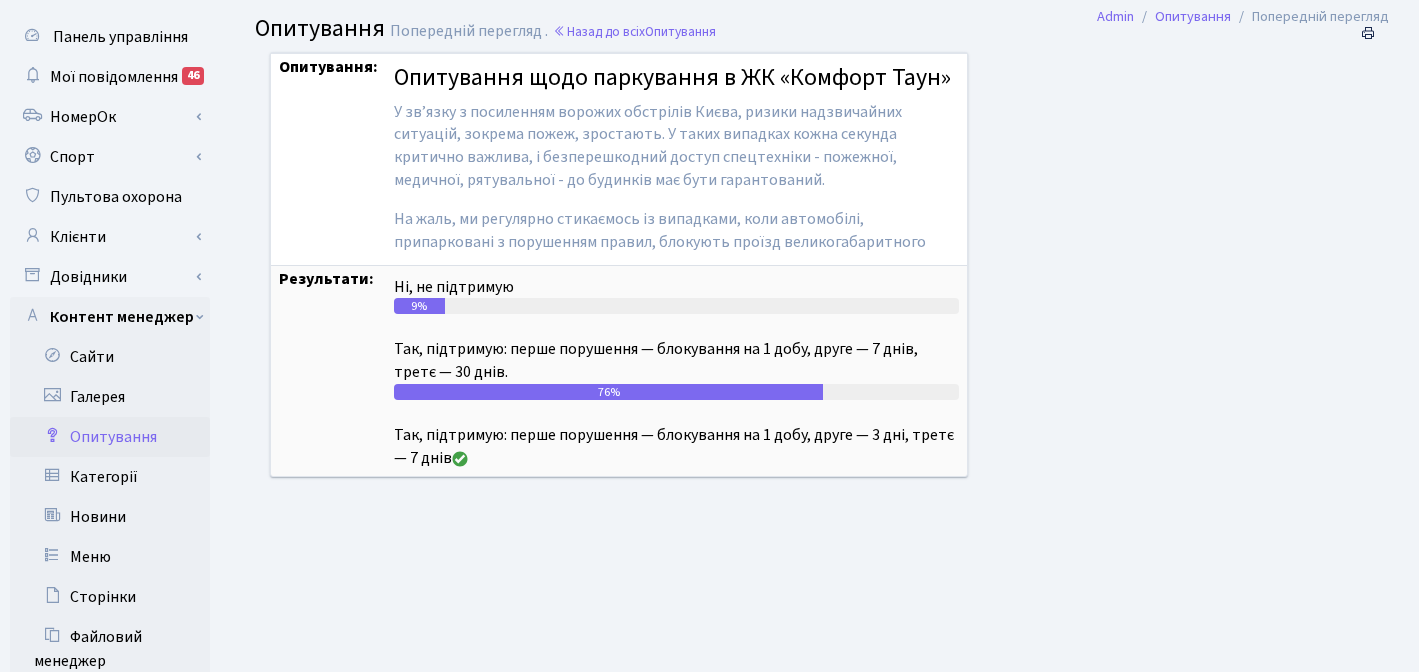 scroll, scrollTop: 78, scrollLeft: 0, axis: vertical 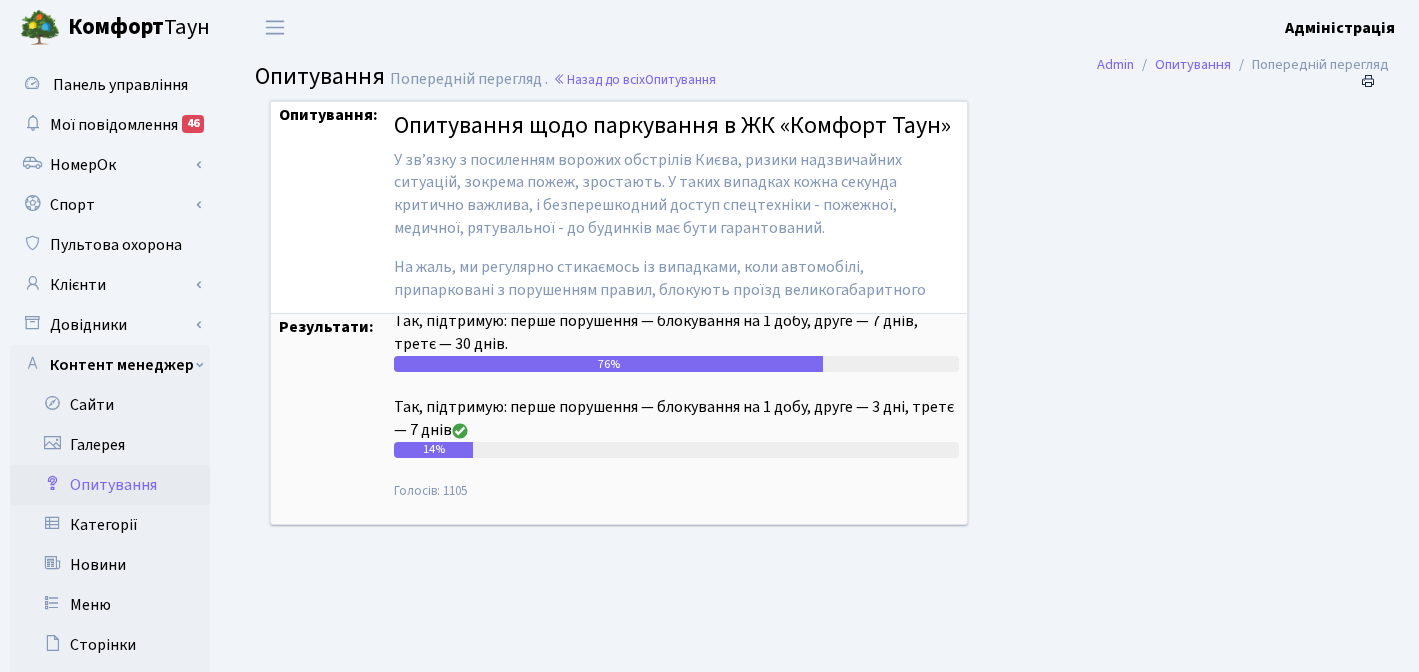 click on "Опитування:
Опитування щодо паркування в ЖК «Комфорт Таун» У звʼязку з посиленням ворожих обстрілів [CITY], ризики надзвичайних ситуацій, зокрема пожеж, зростають. У таких випадках кожна секунда критично важлива, і безперешкодний доступ спецтехніки - пожежної, медичної, рятувальної - до будинків має бути гарантований.
Для прийняття рішення нам важливо знати вашу думку:" at bounding box center (801, 325) 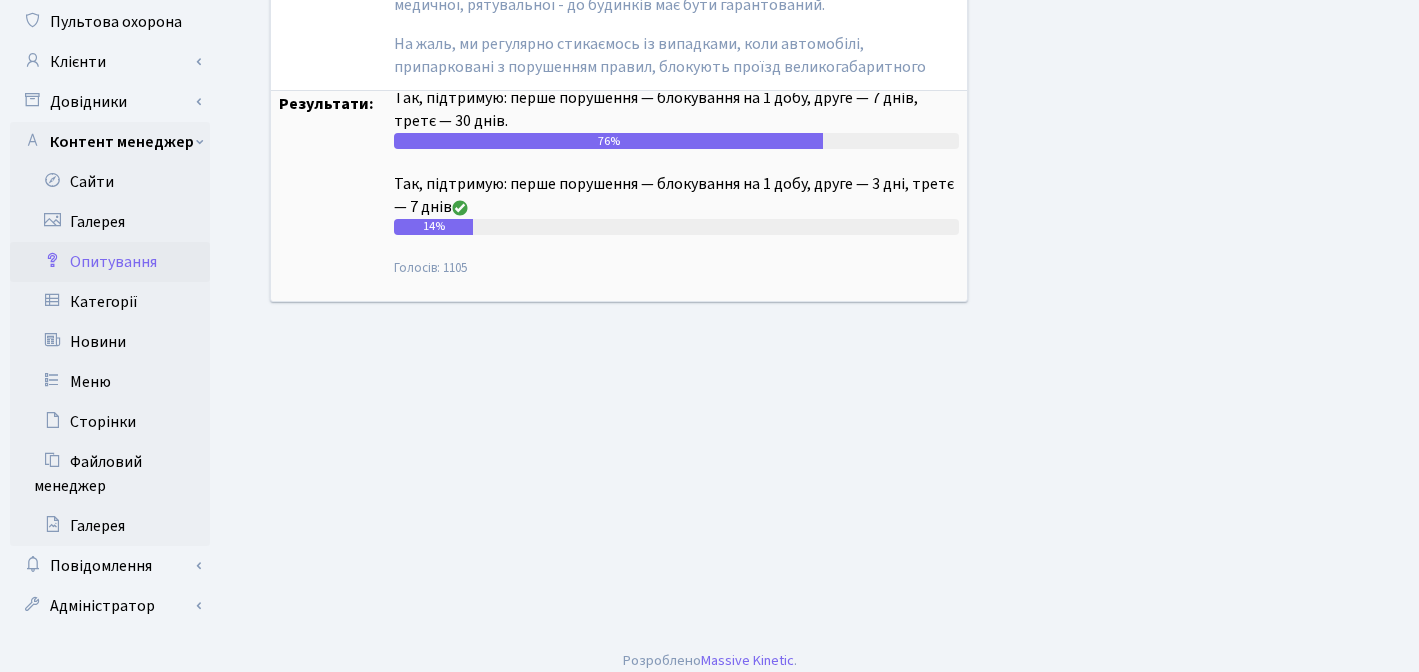 scroll, scrollTop: 237, scrollLeft: 0, axis: vertical 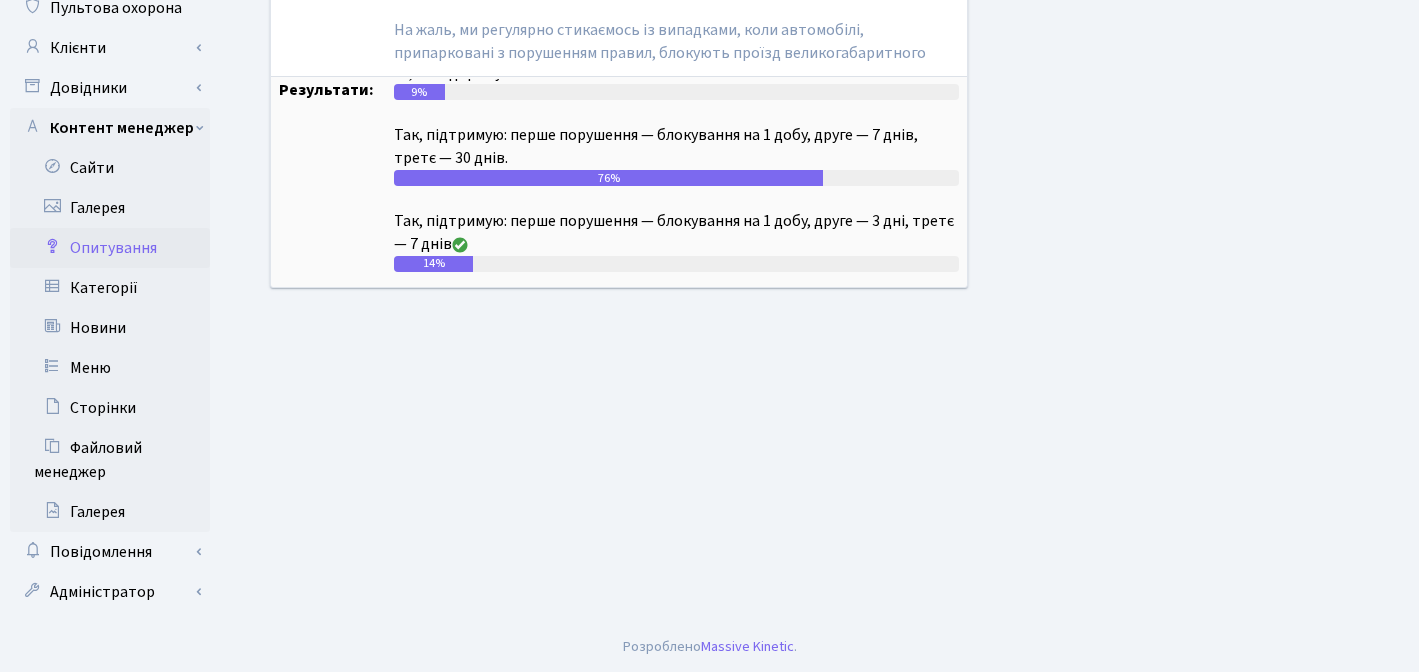 click on "Admin
Опитування
Попередній перегляд
Опитування
Попередній перегляд .
Назад до всіх   Опитування
Опитування:
Опитування щодо паркування в ЖК «Комфорт Таун»
Для прийняття рішення нам важливо знати вашу думку:
Результати:
9%" at bounding box center [822, 220] 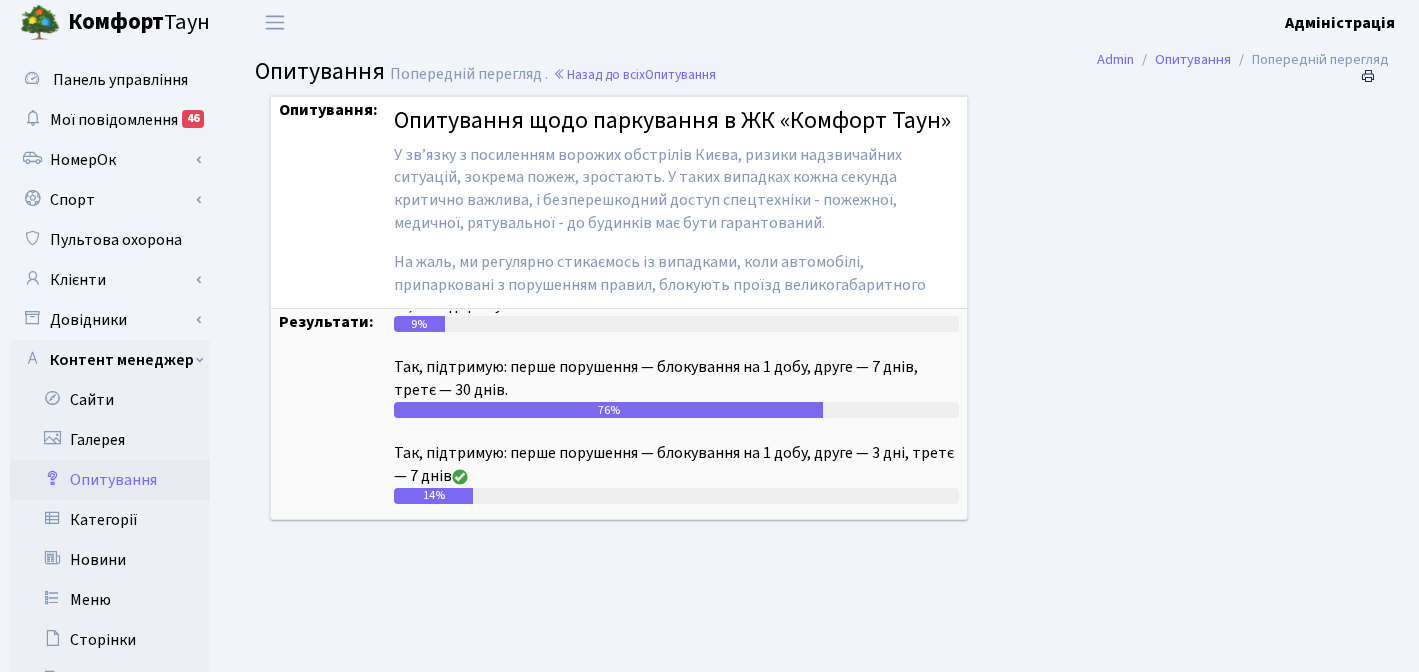 scroll, scrollTop: 0, scrollLeft: 0, axis: both 